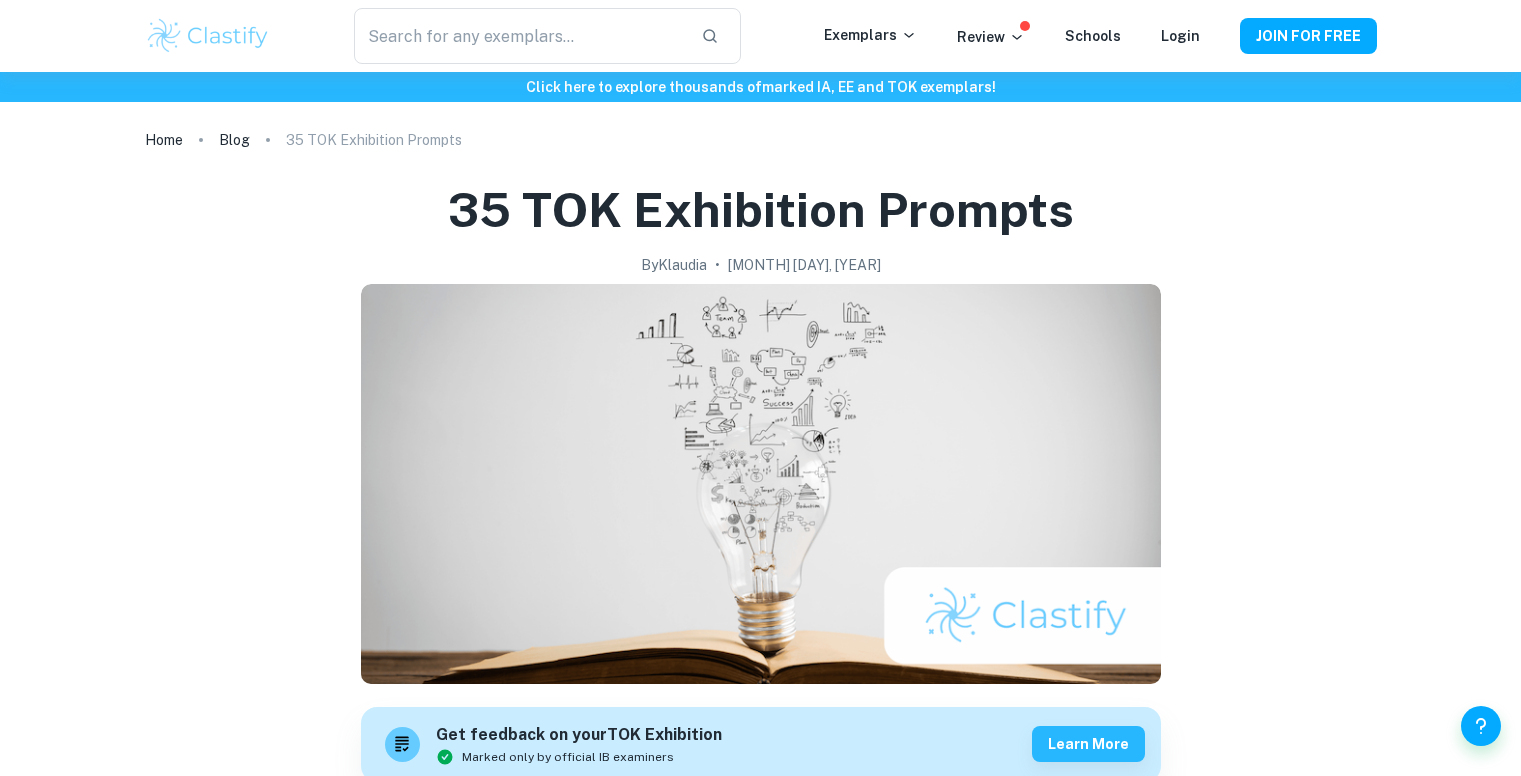 scroll, scrollTop: 2500, scrollLeft: 0, axis: vertical 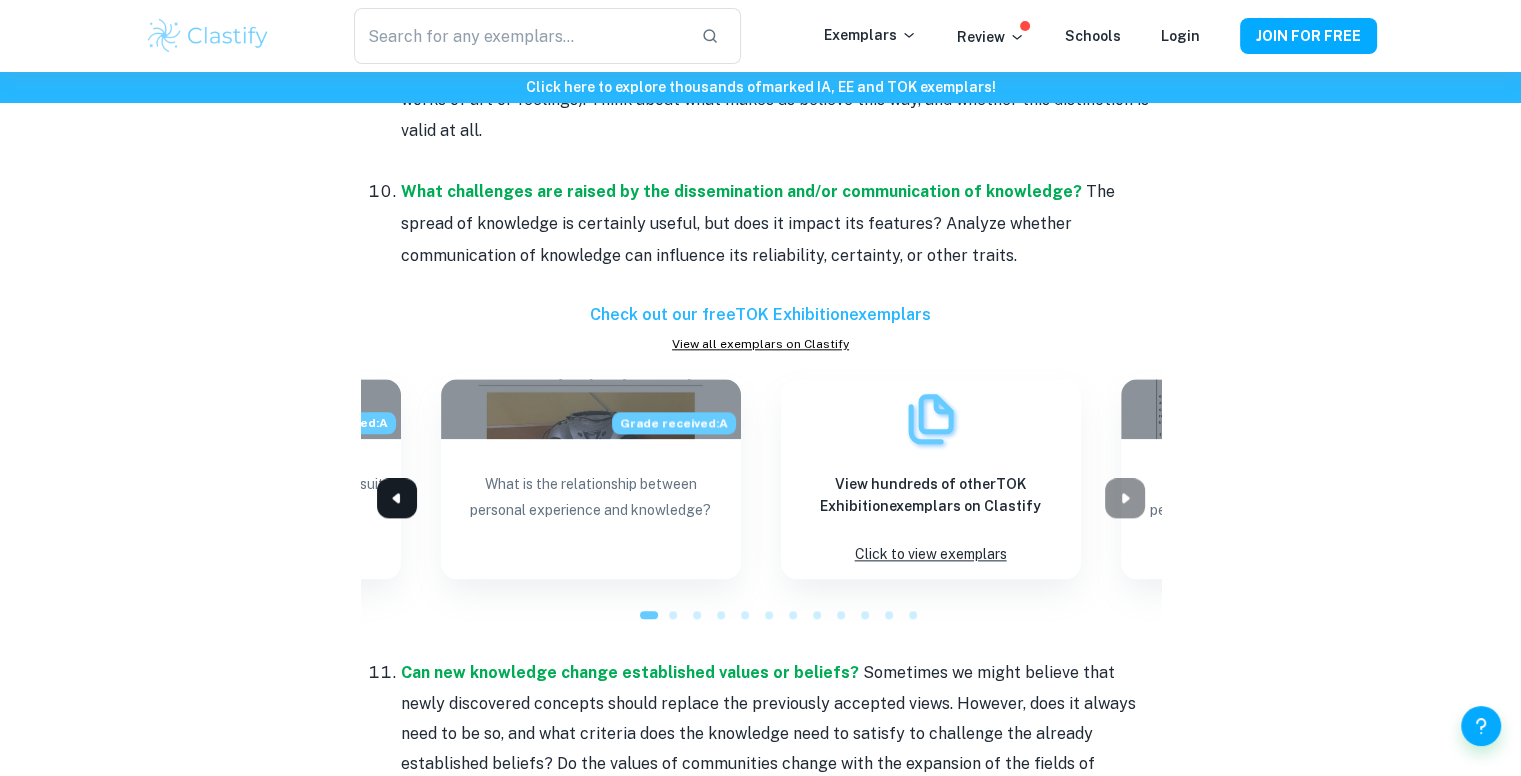 click 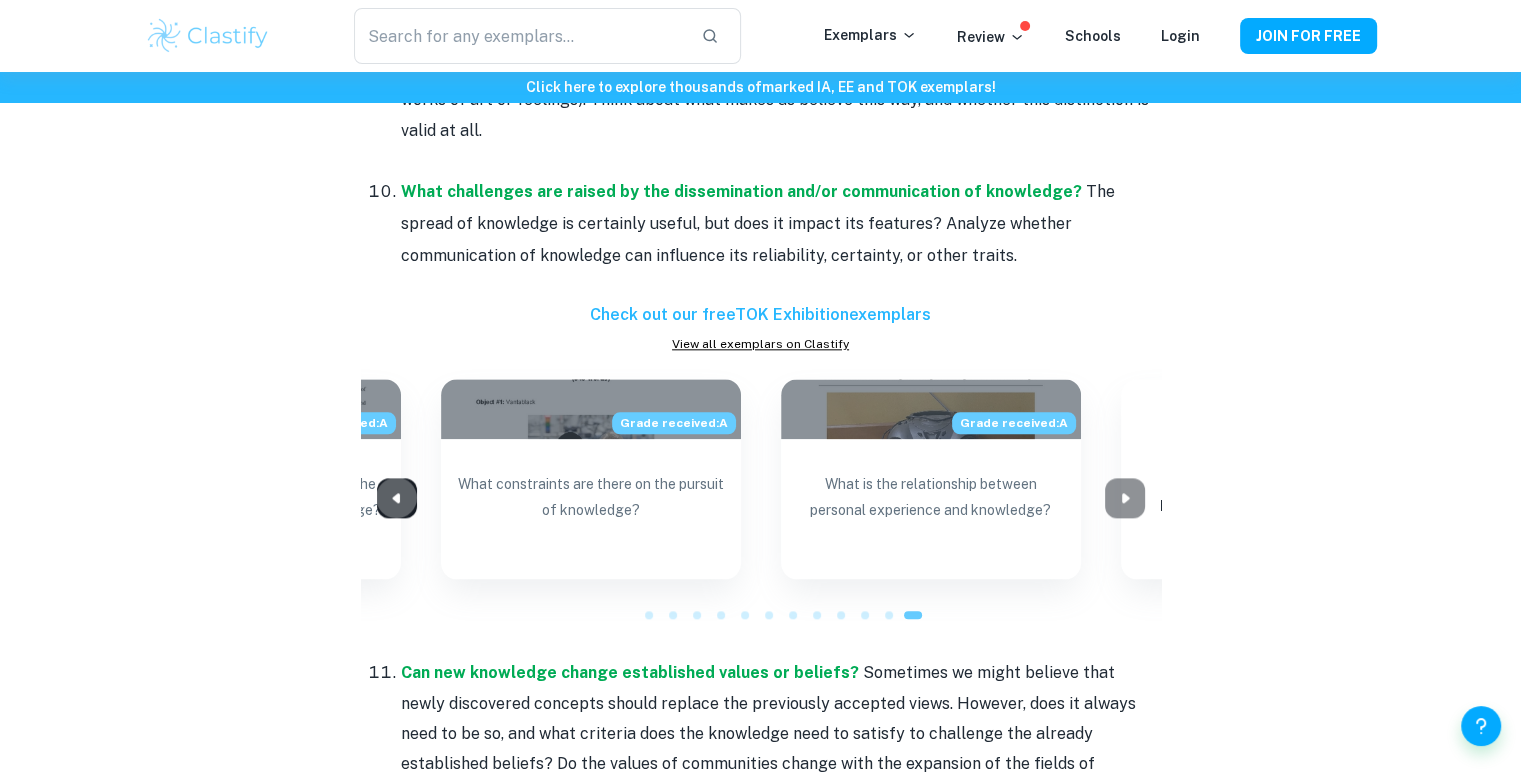 click 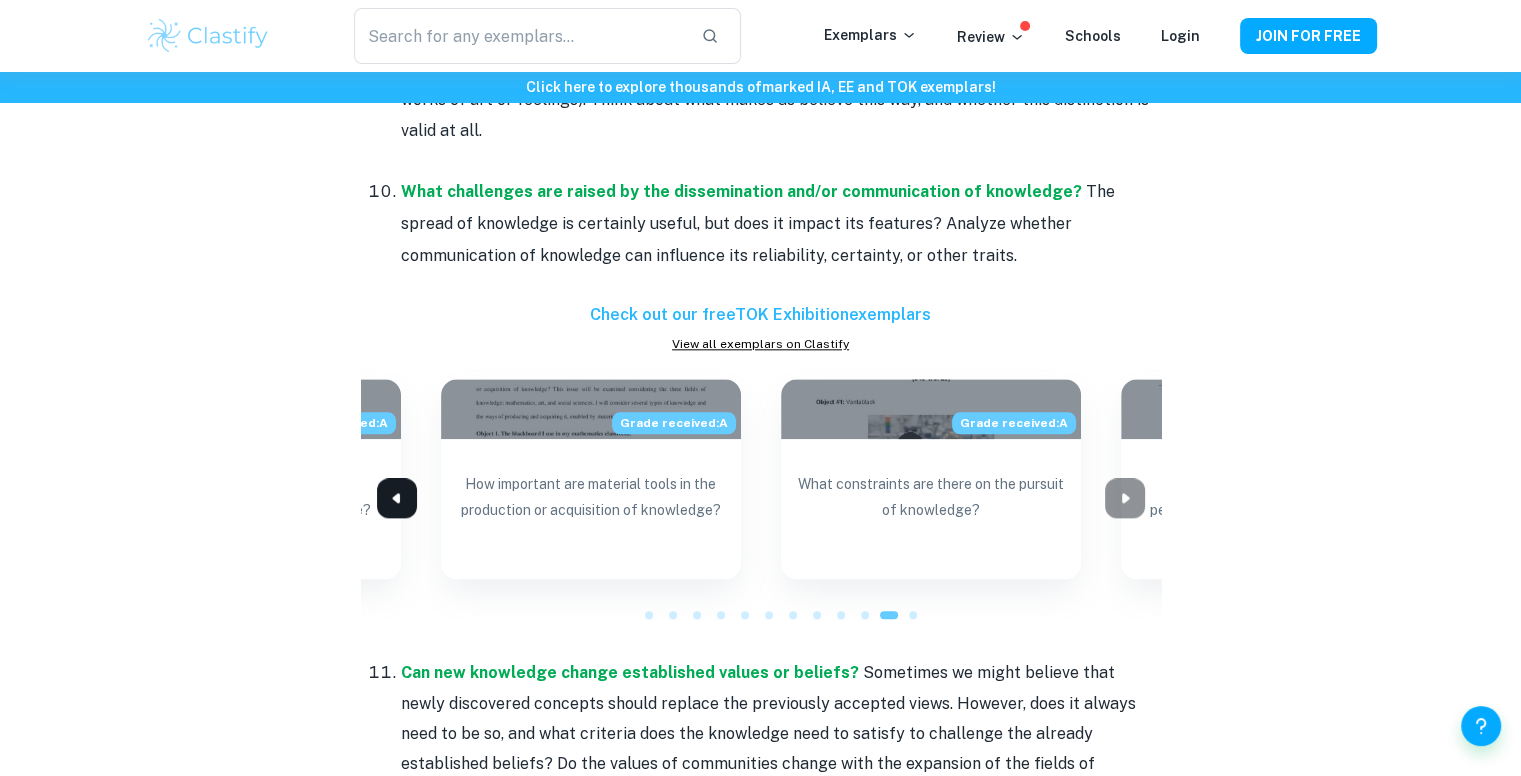 click 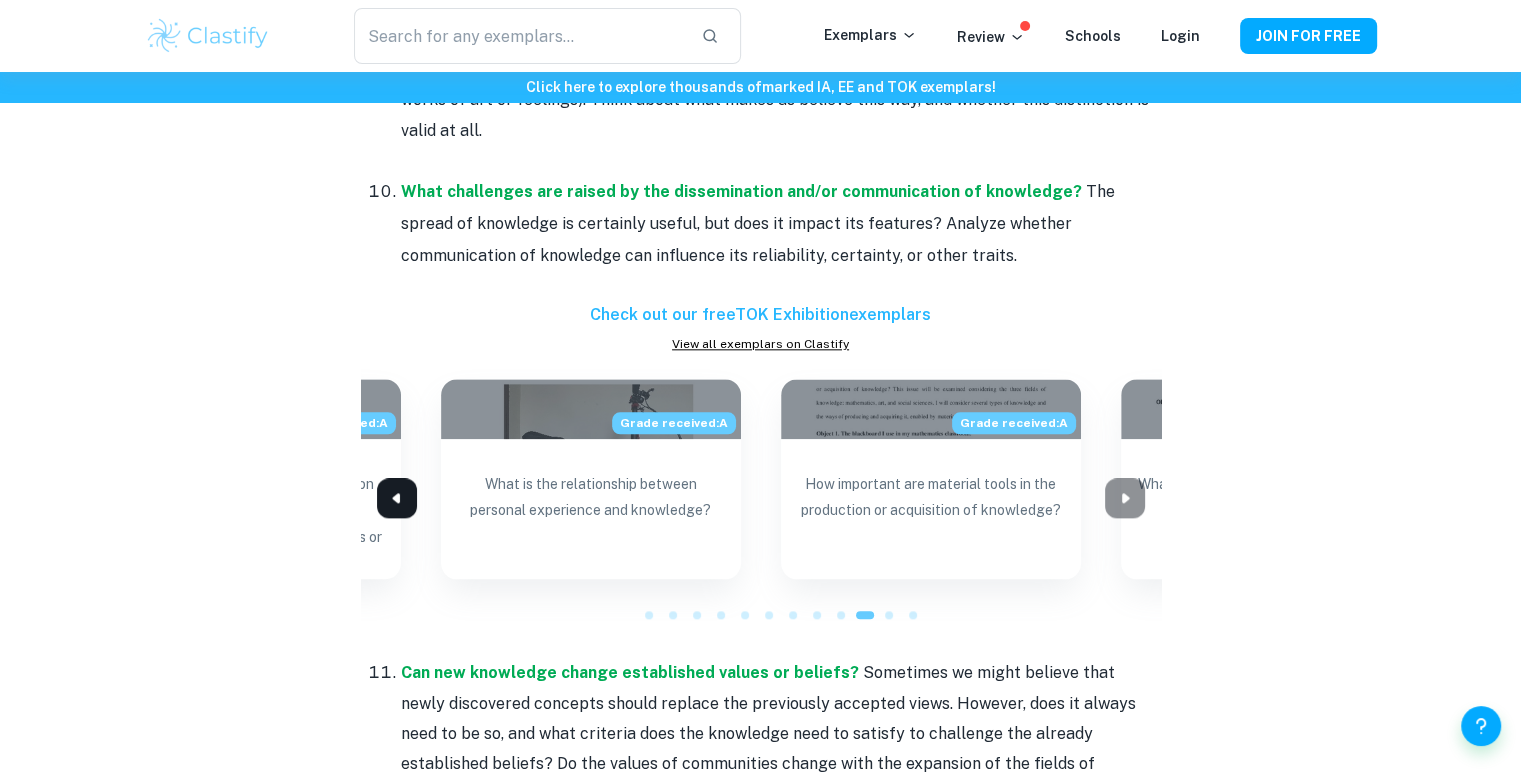 click 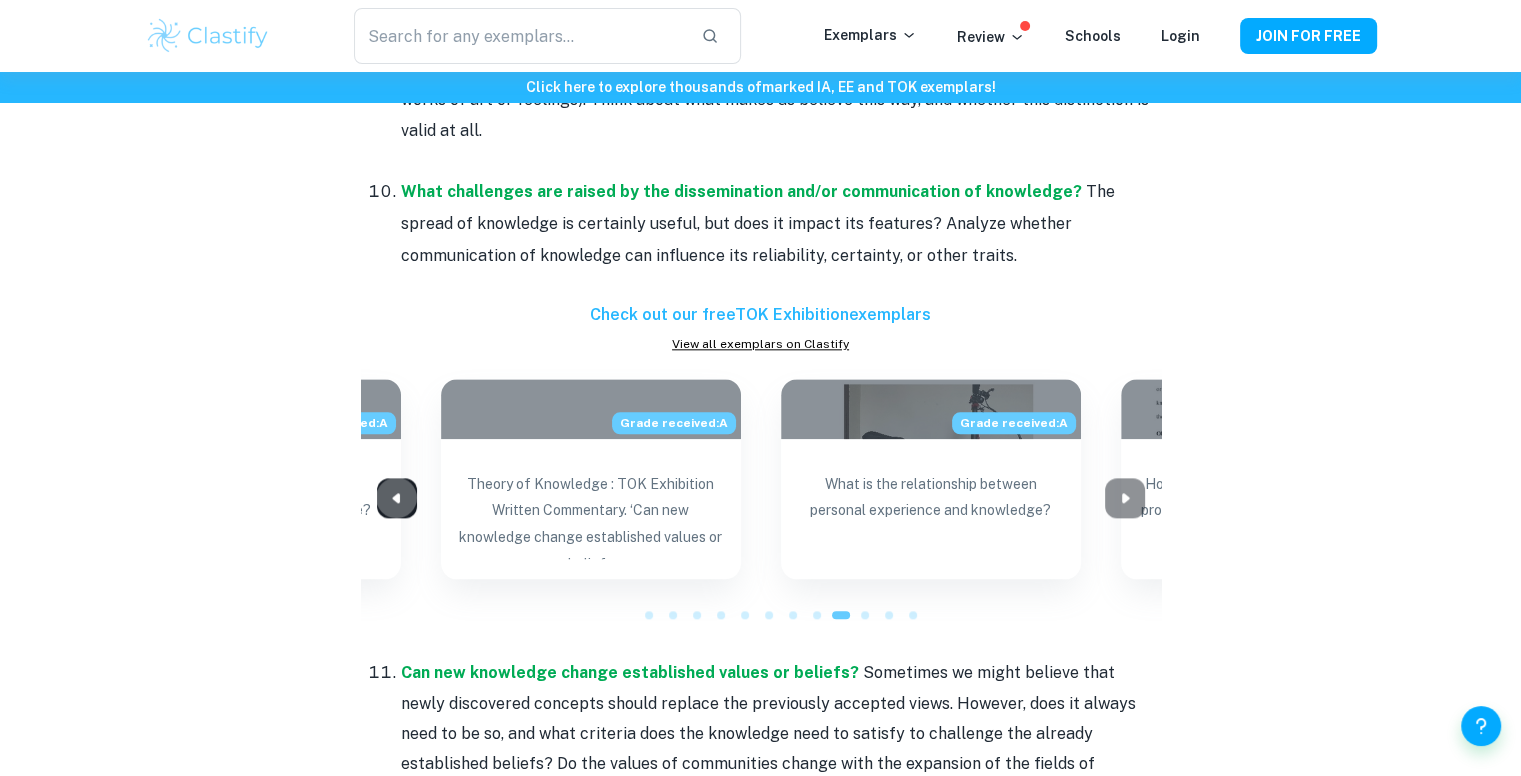 click 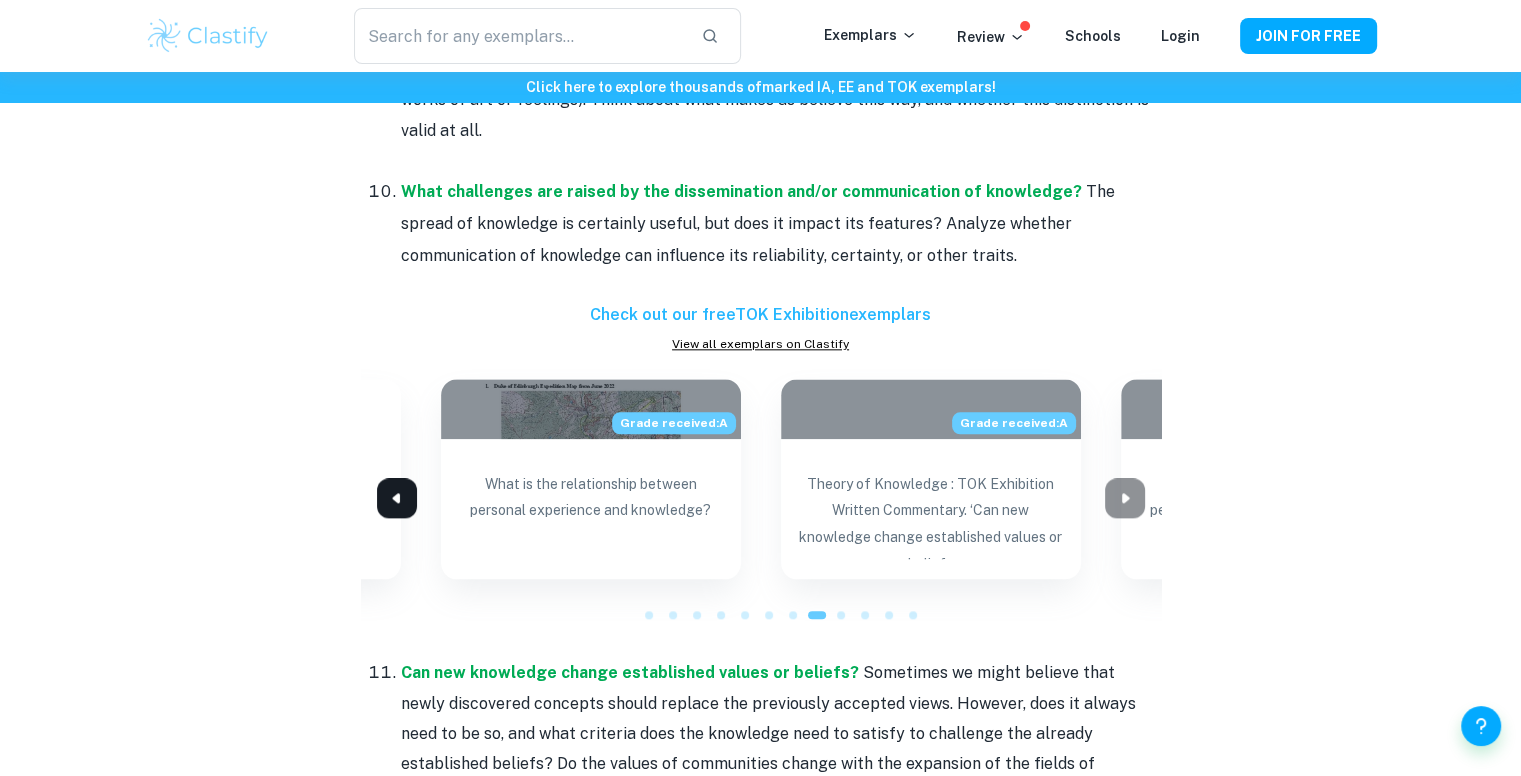 click 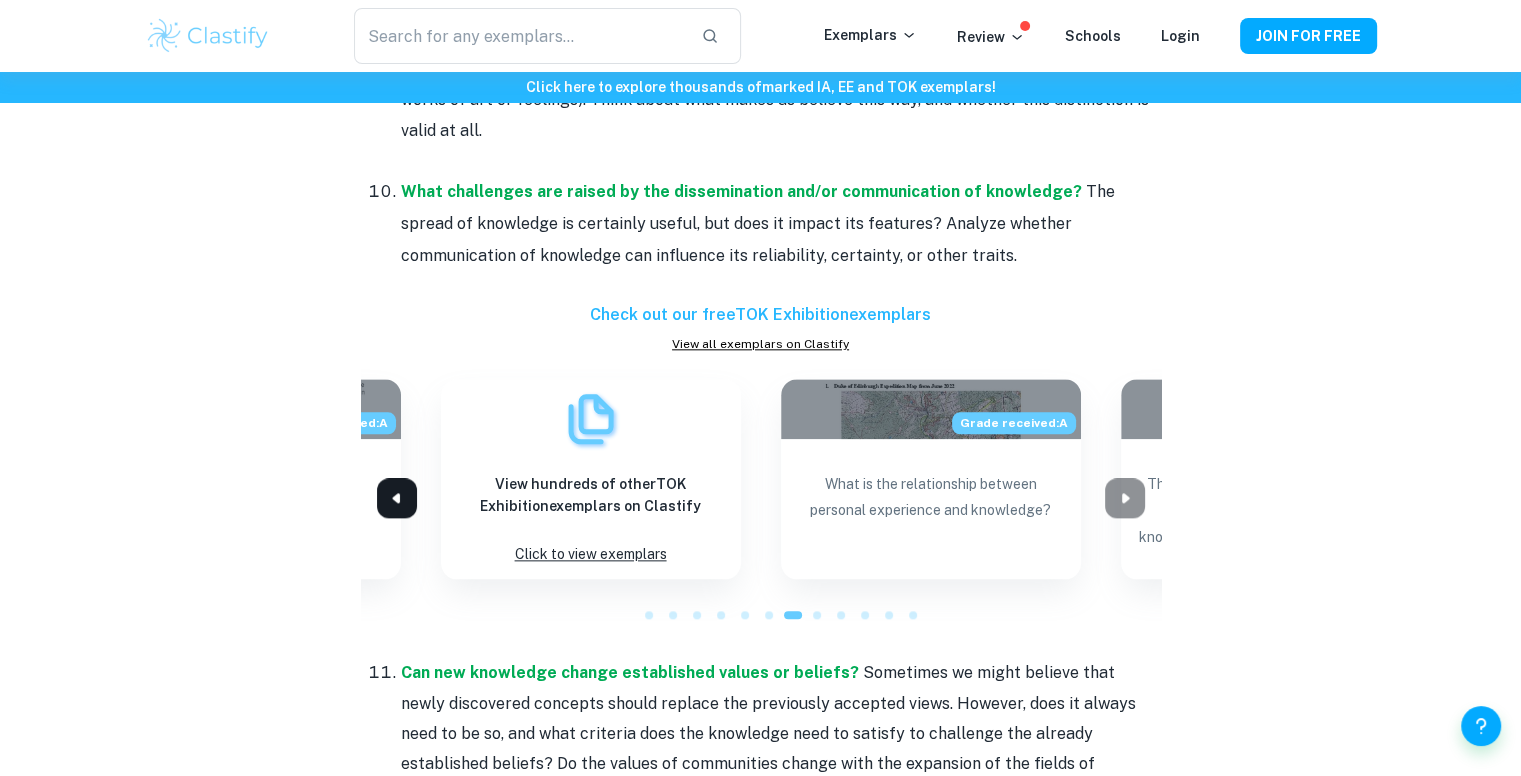 click 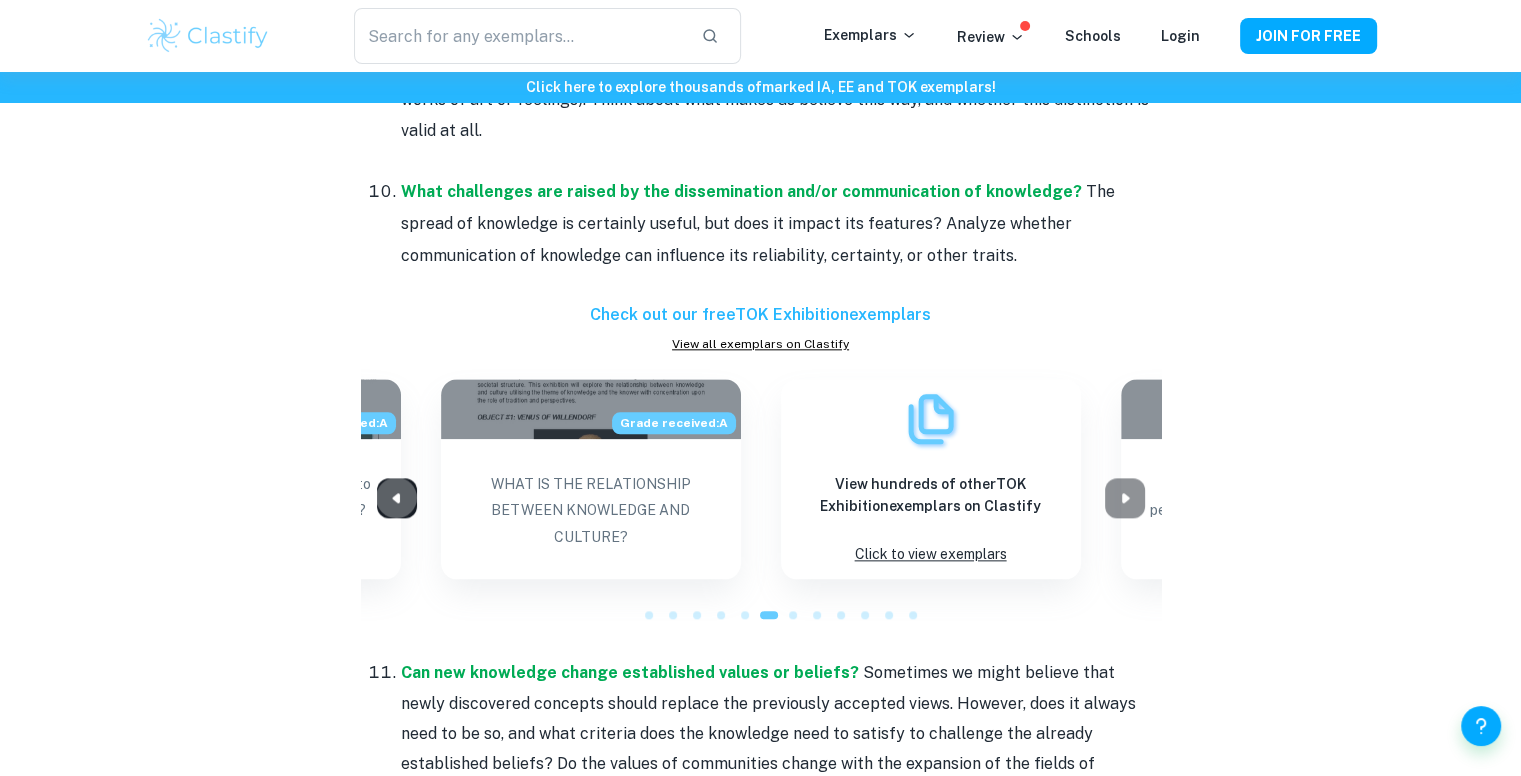 click 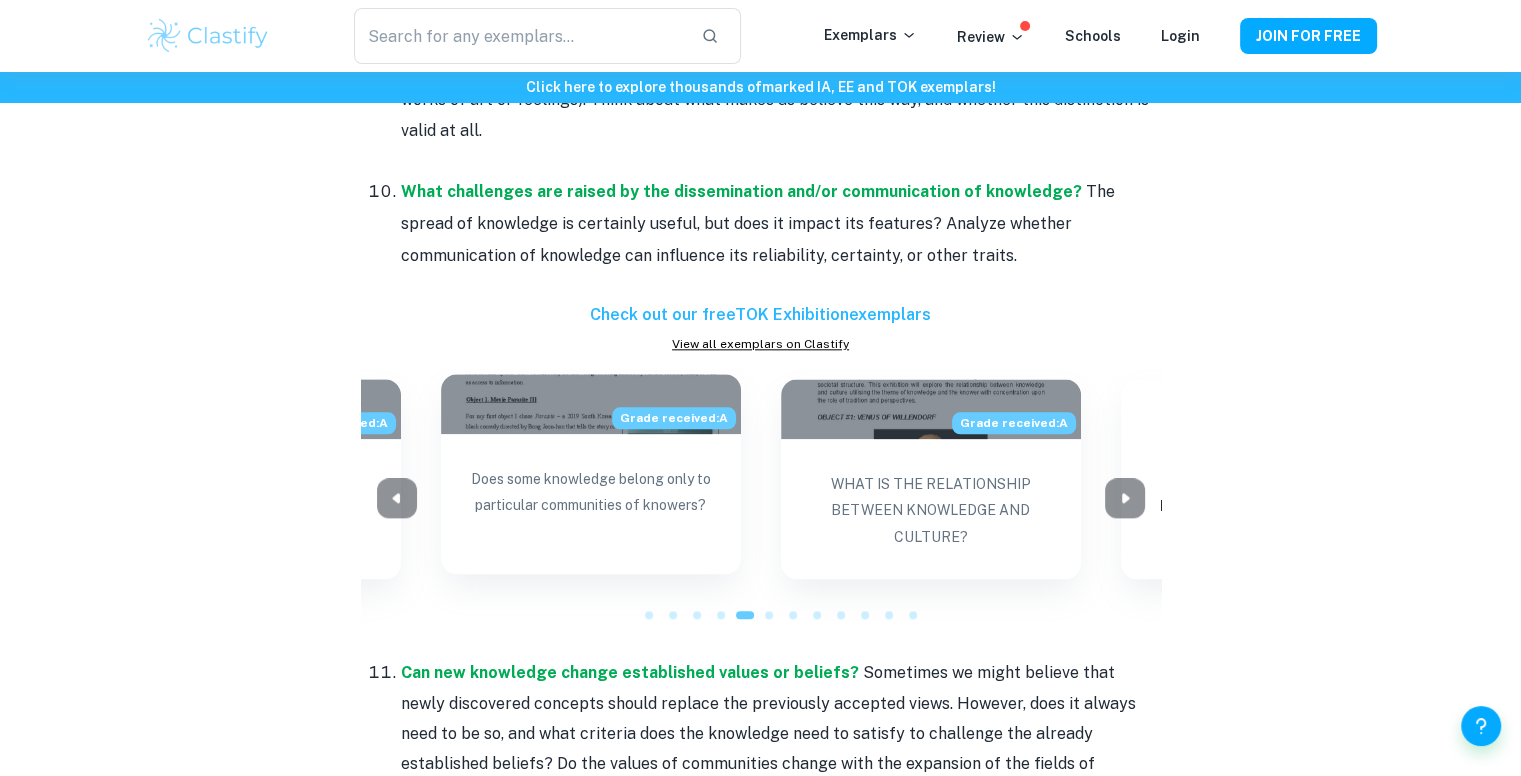 click on "Does some knowledge belong only to particular communities of knowers?" at bounding box center [591, 506] 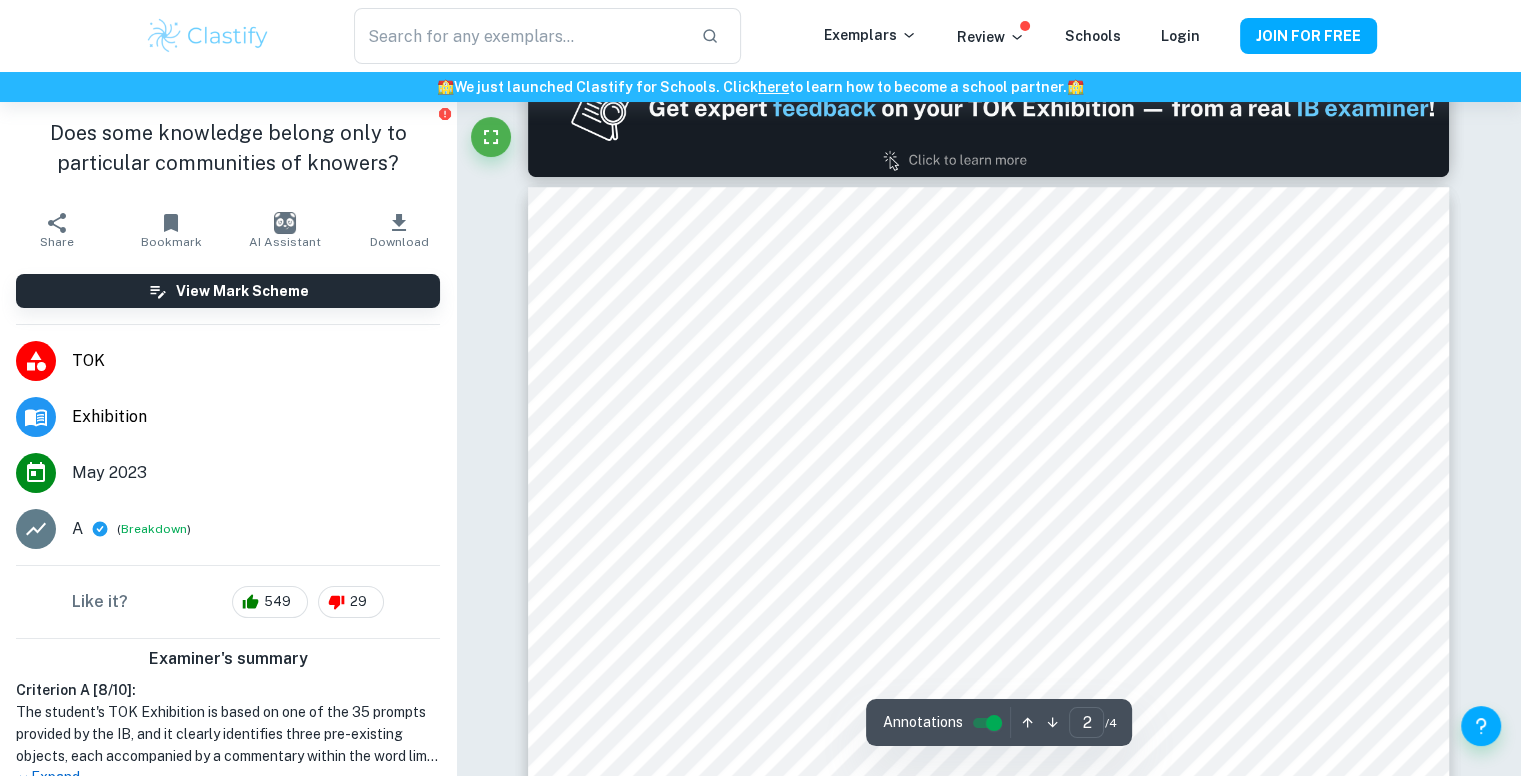 scroll, scrollTop: 1700, scrollLeft: 0, axis: vertical 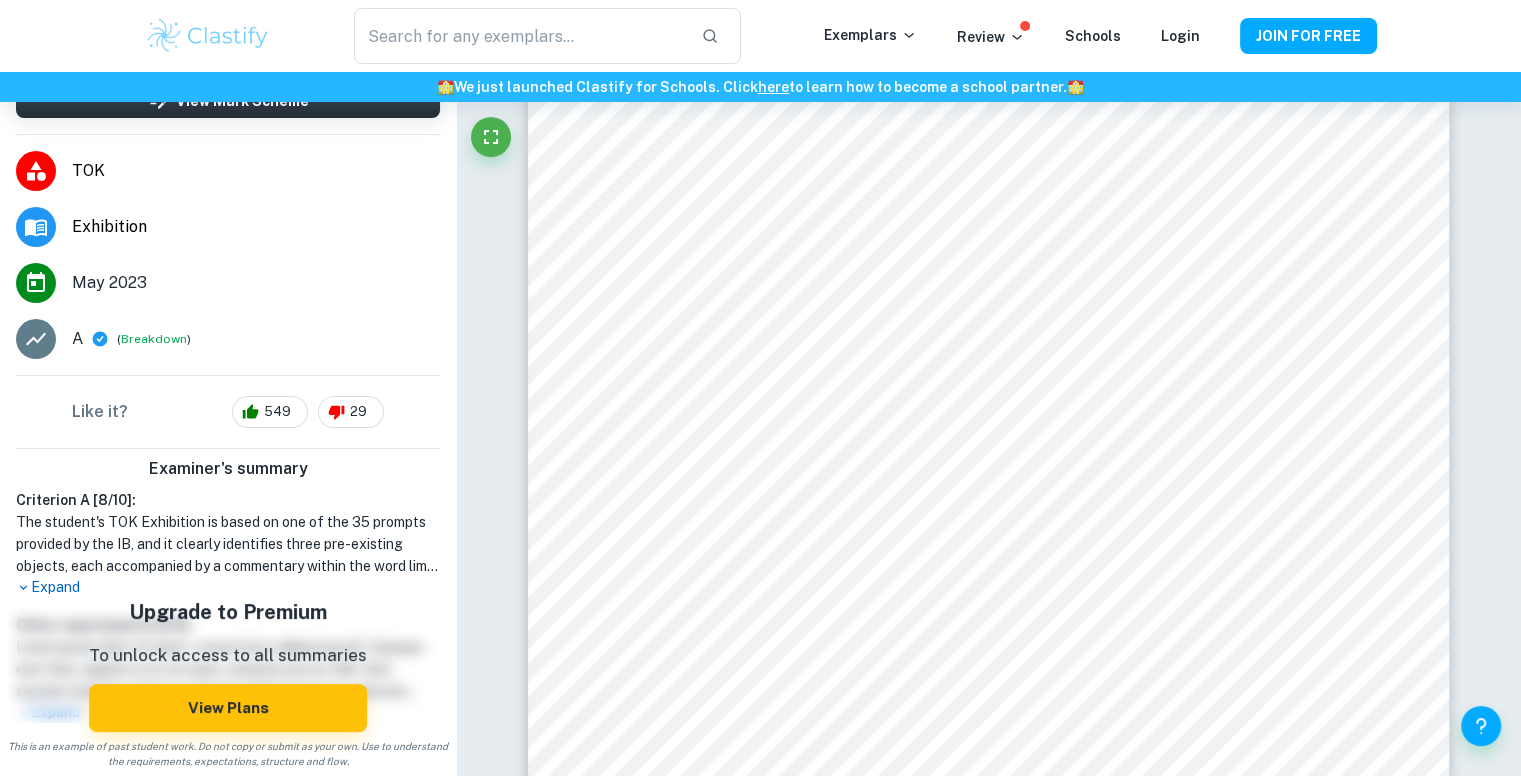 click on "Expand" at bounding box center (228, 587) 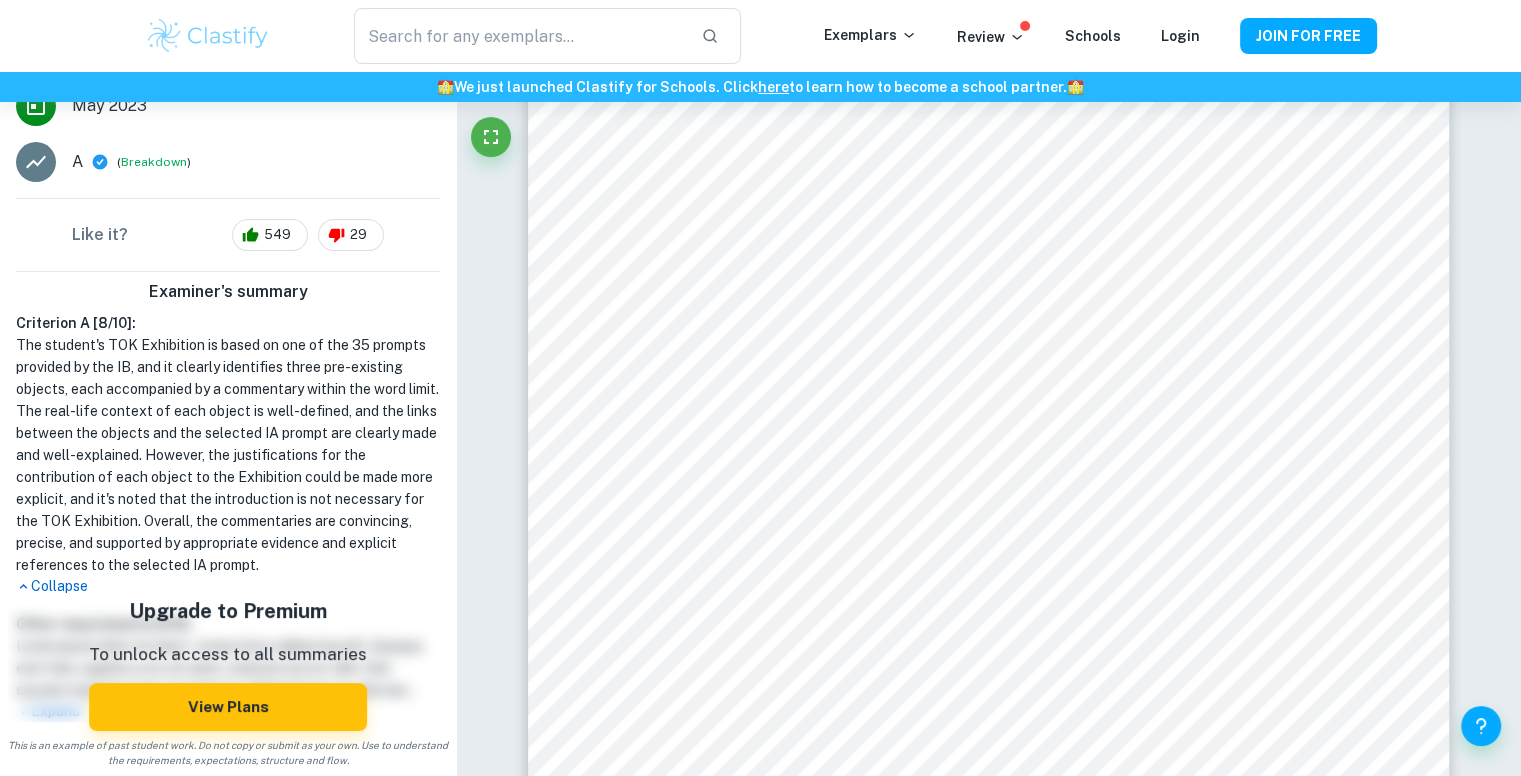 scroll, scrollTop: 388, scrollLeft: 0, axis: vertical 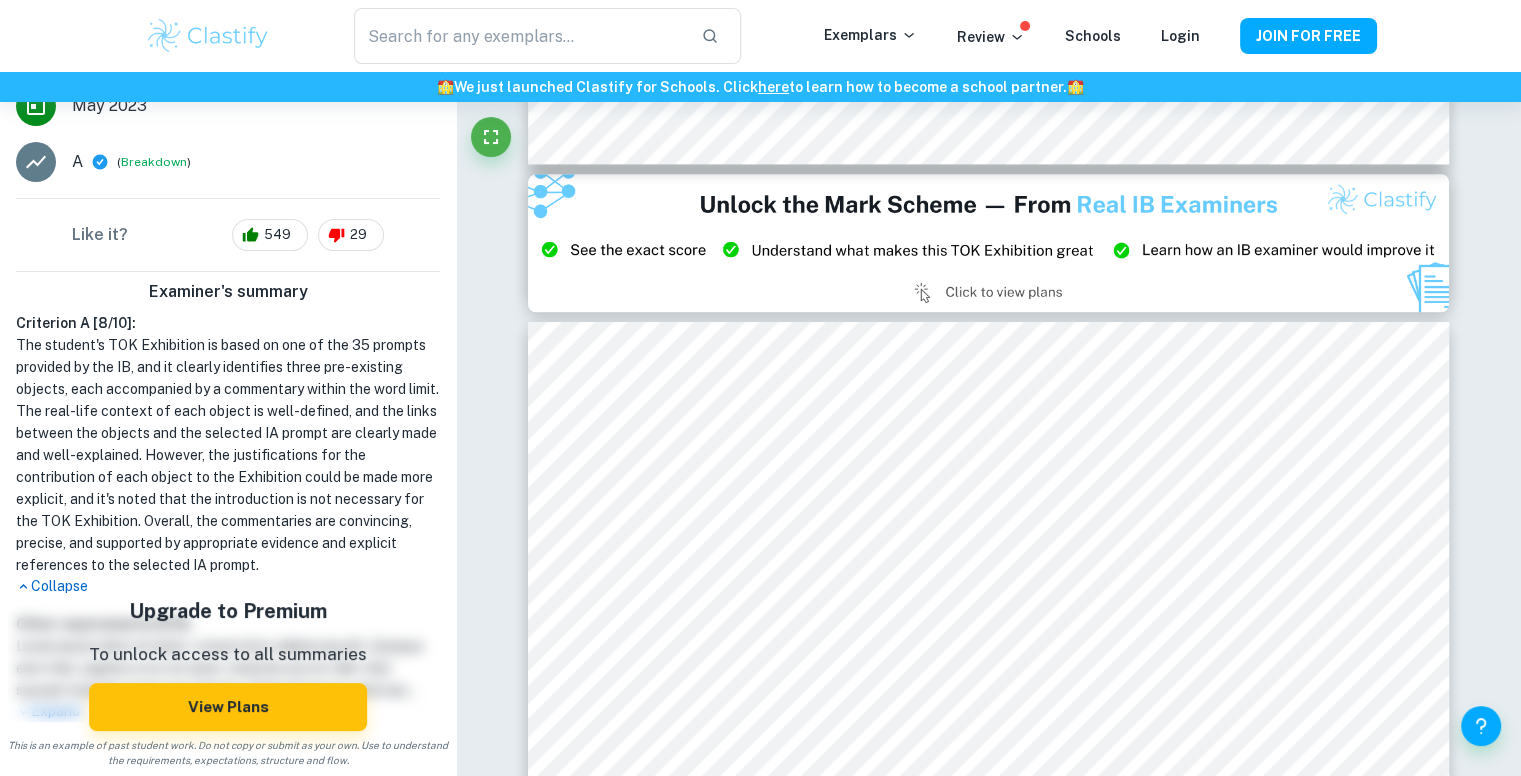 type on "2" 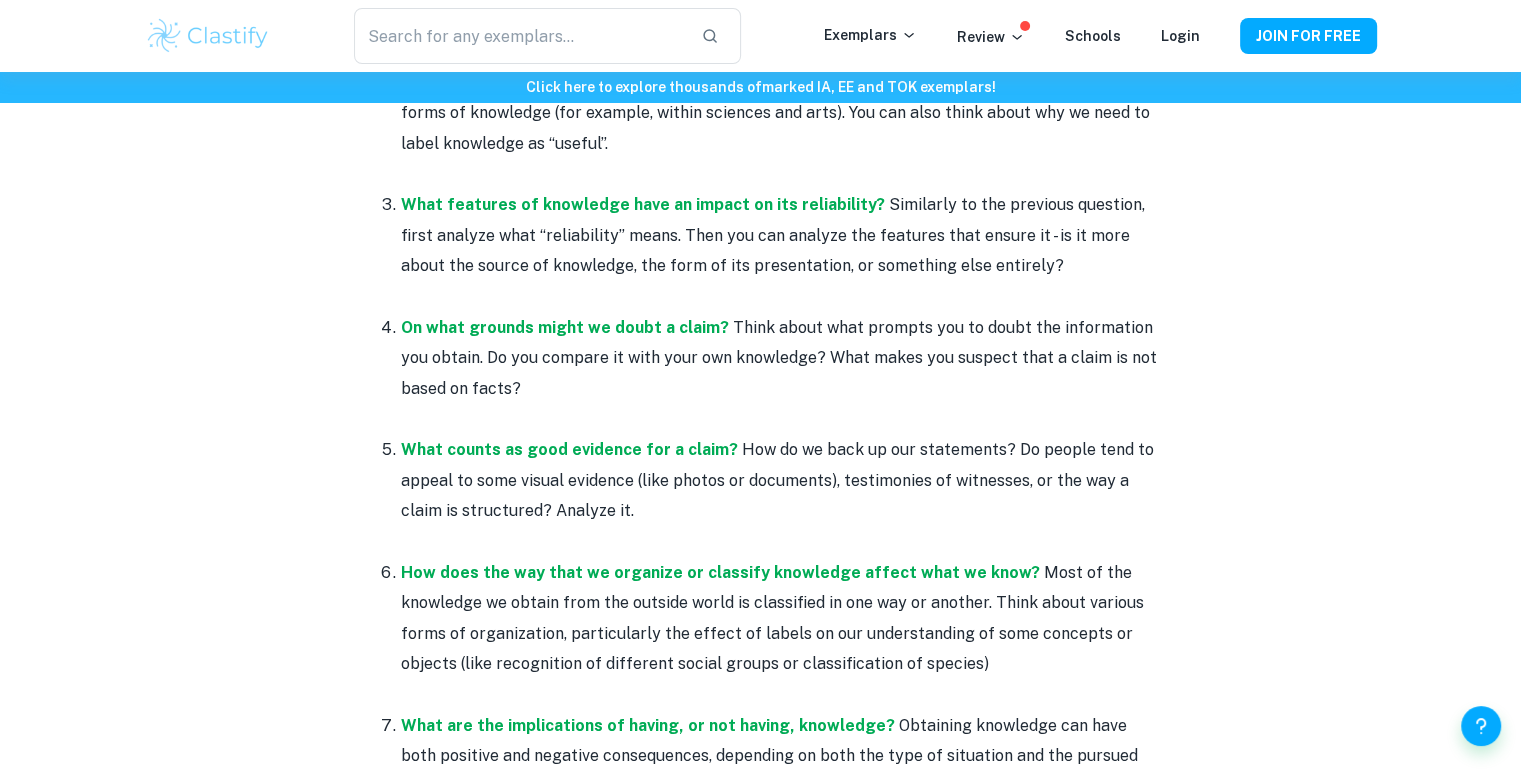 scroll, scrollTop: 2100, scrollLeft: 0, axis: vertical 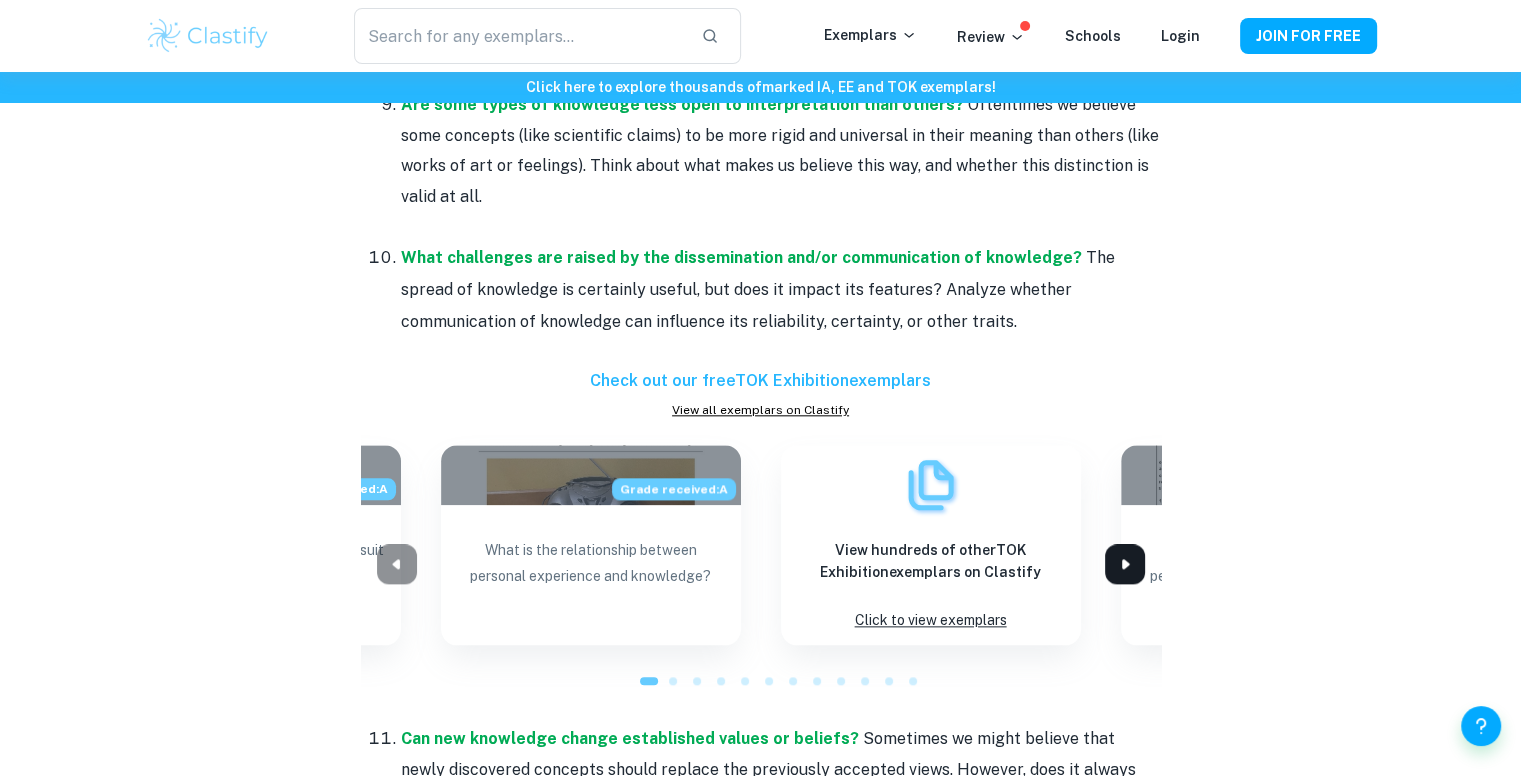 click at bounding box center [1125, 564] 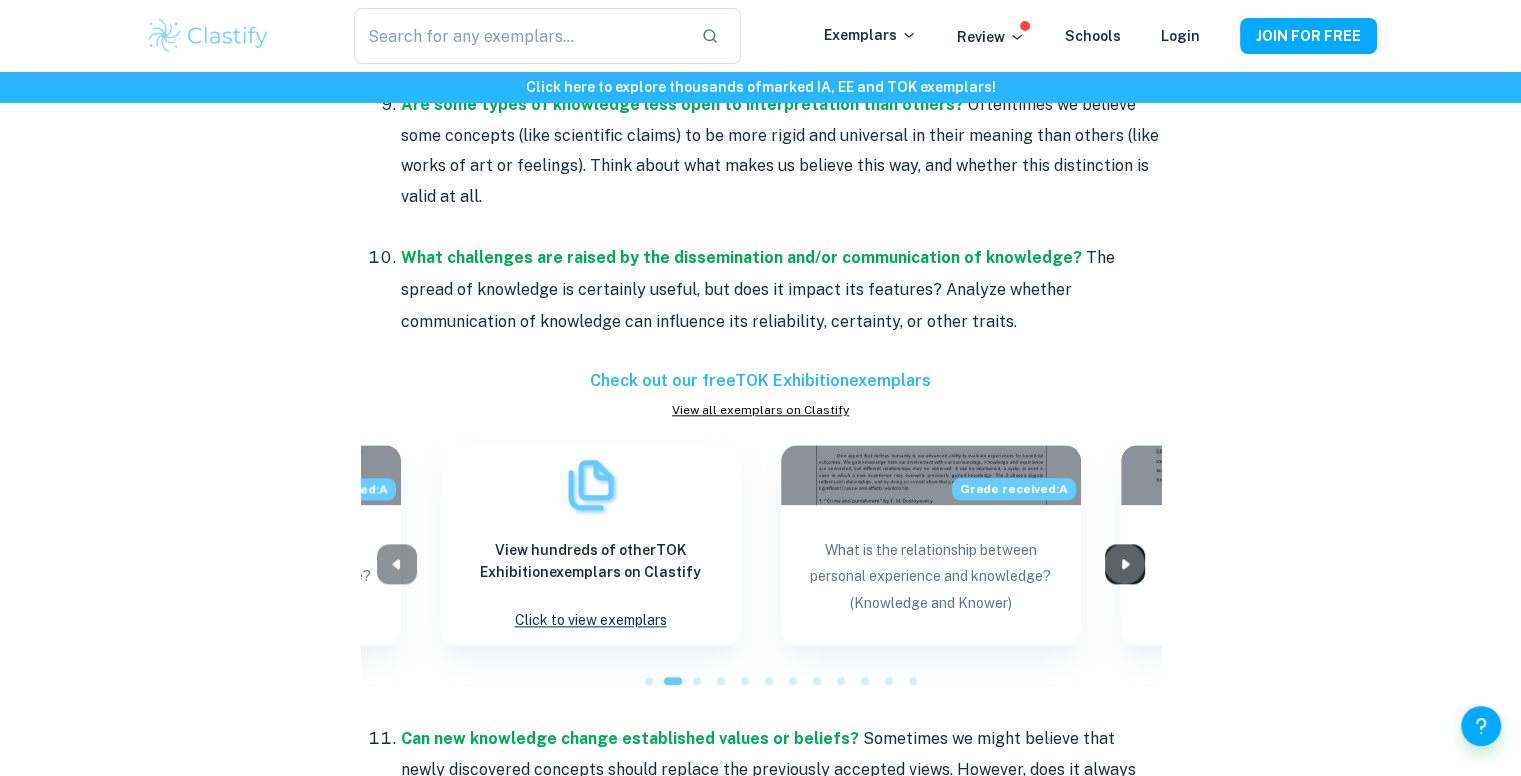 click 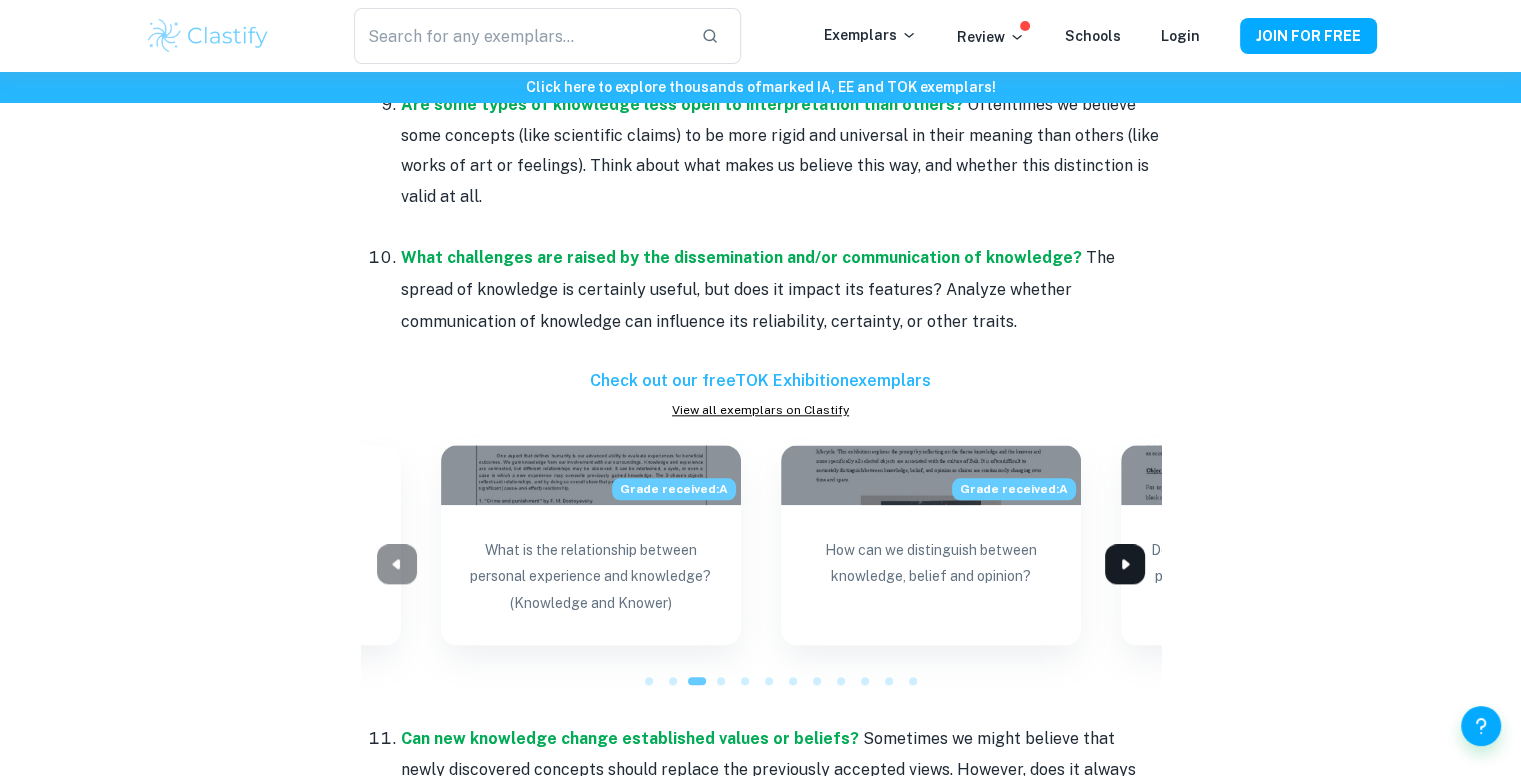 click 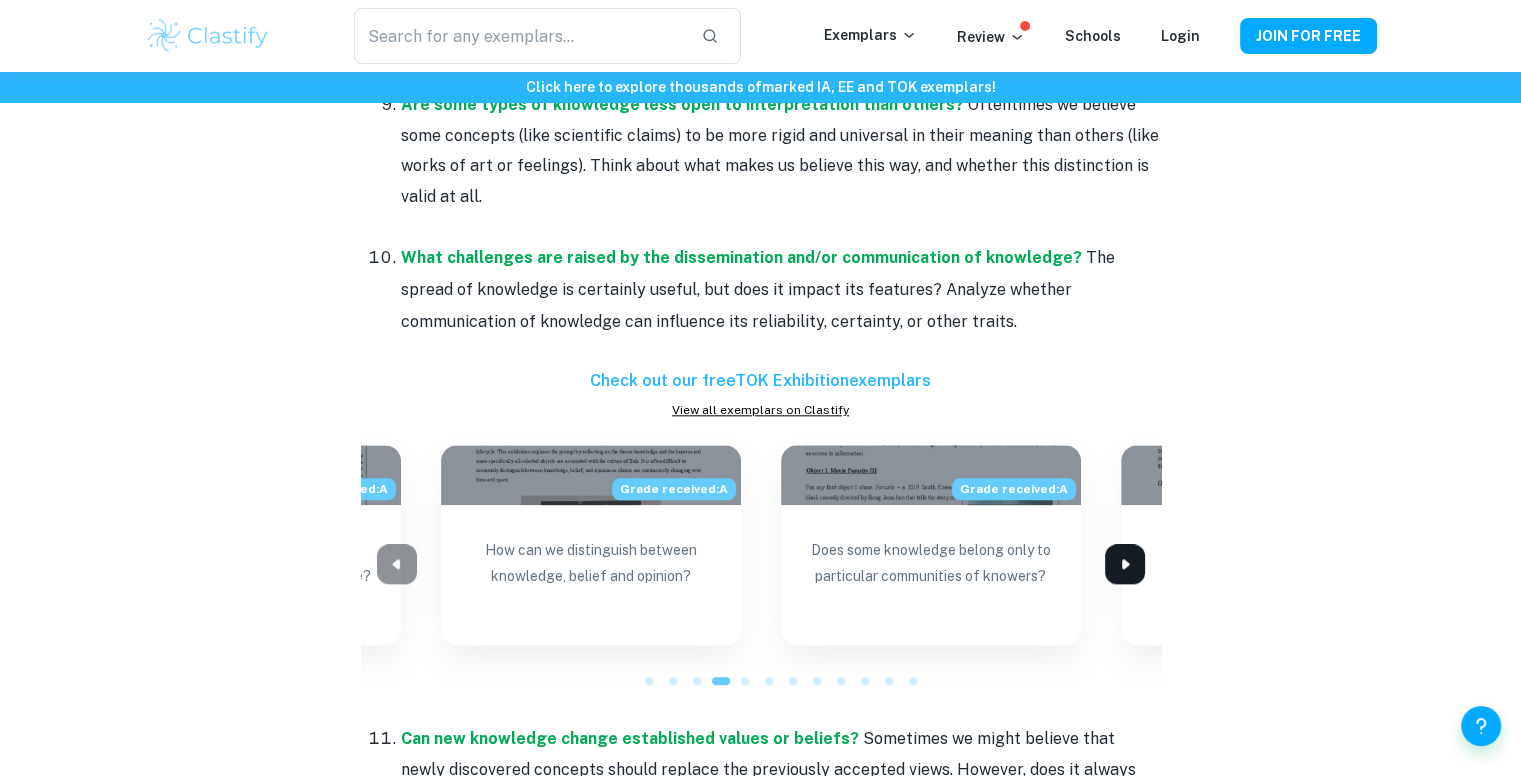 click 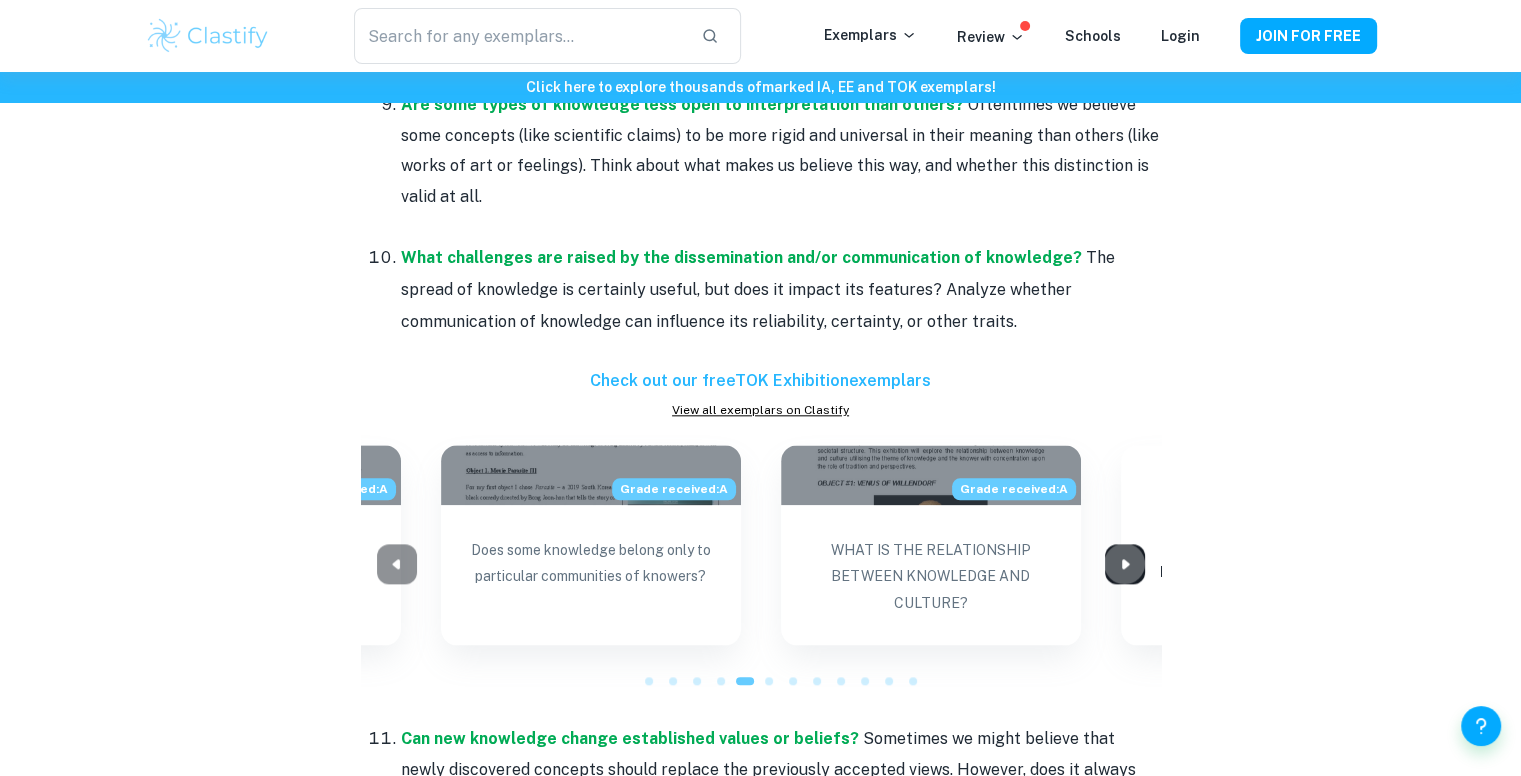click 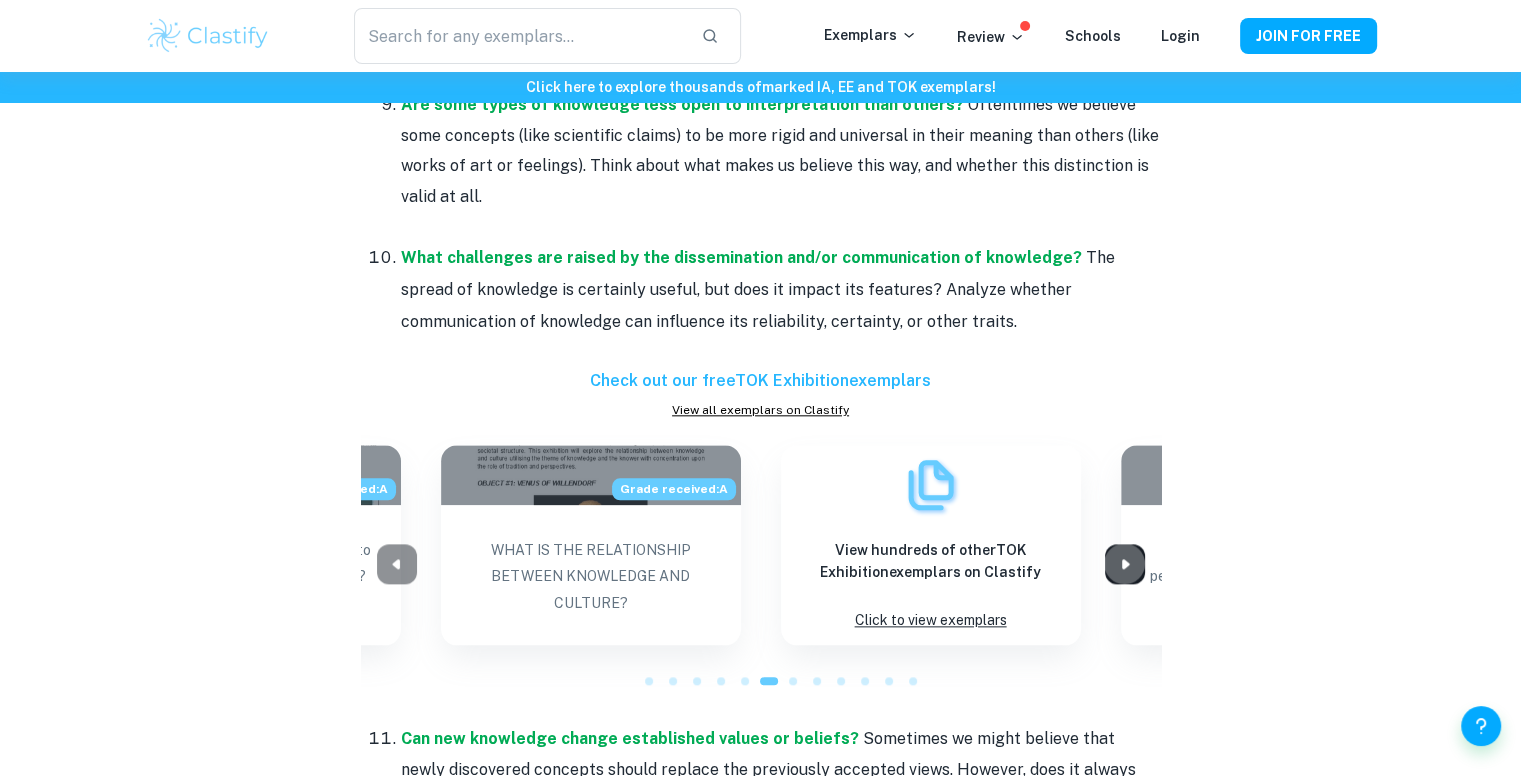 click 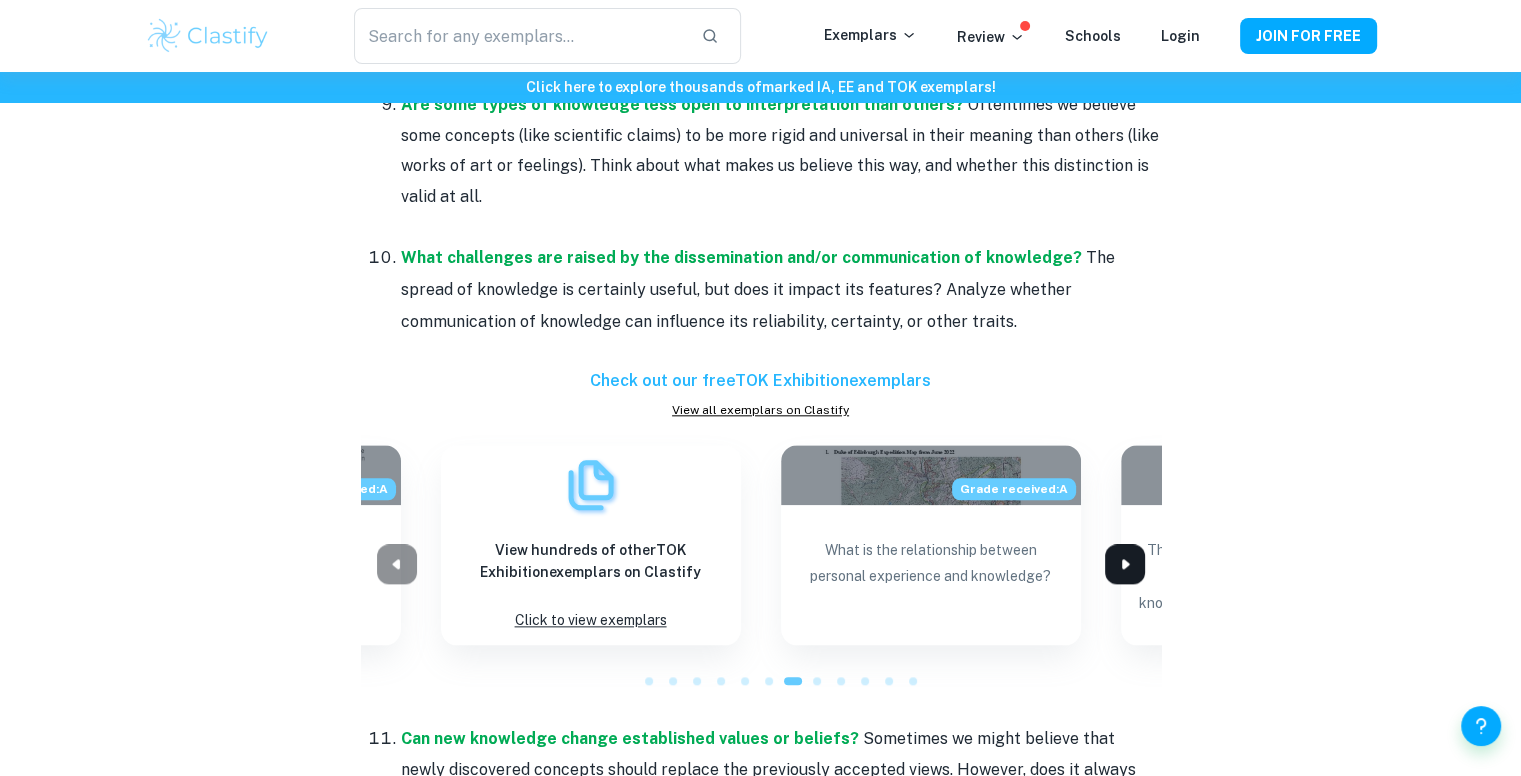 click 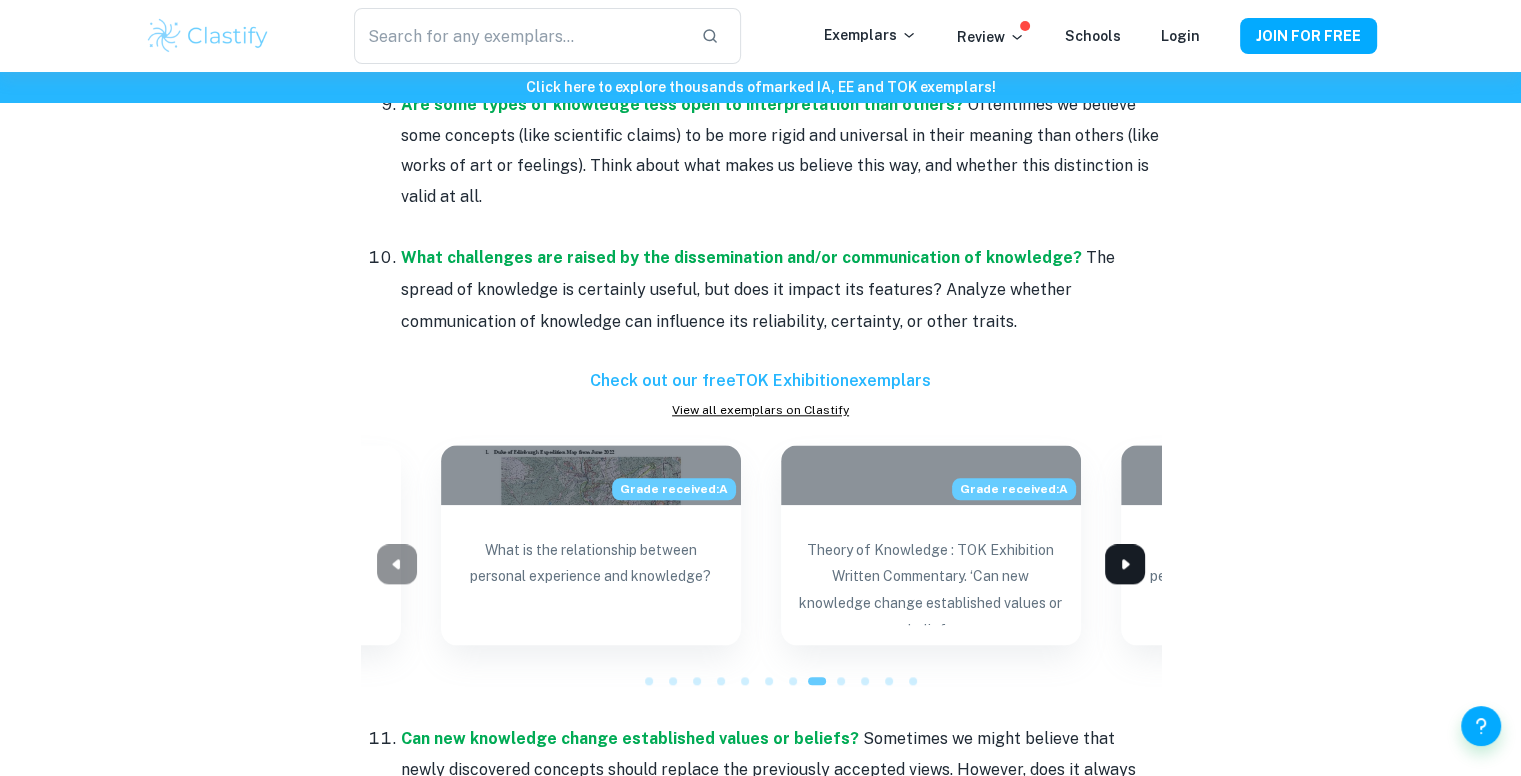 click 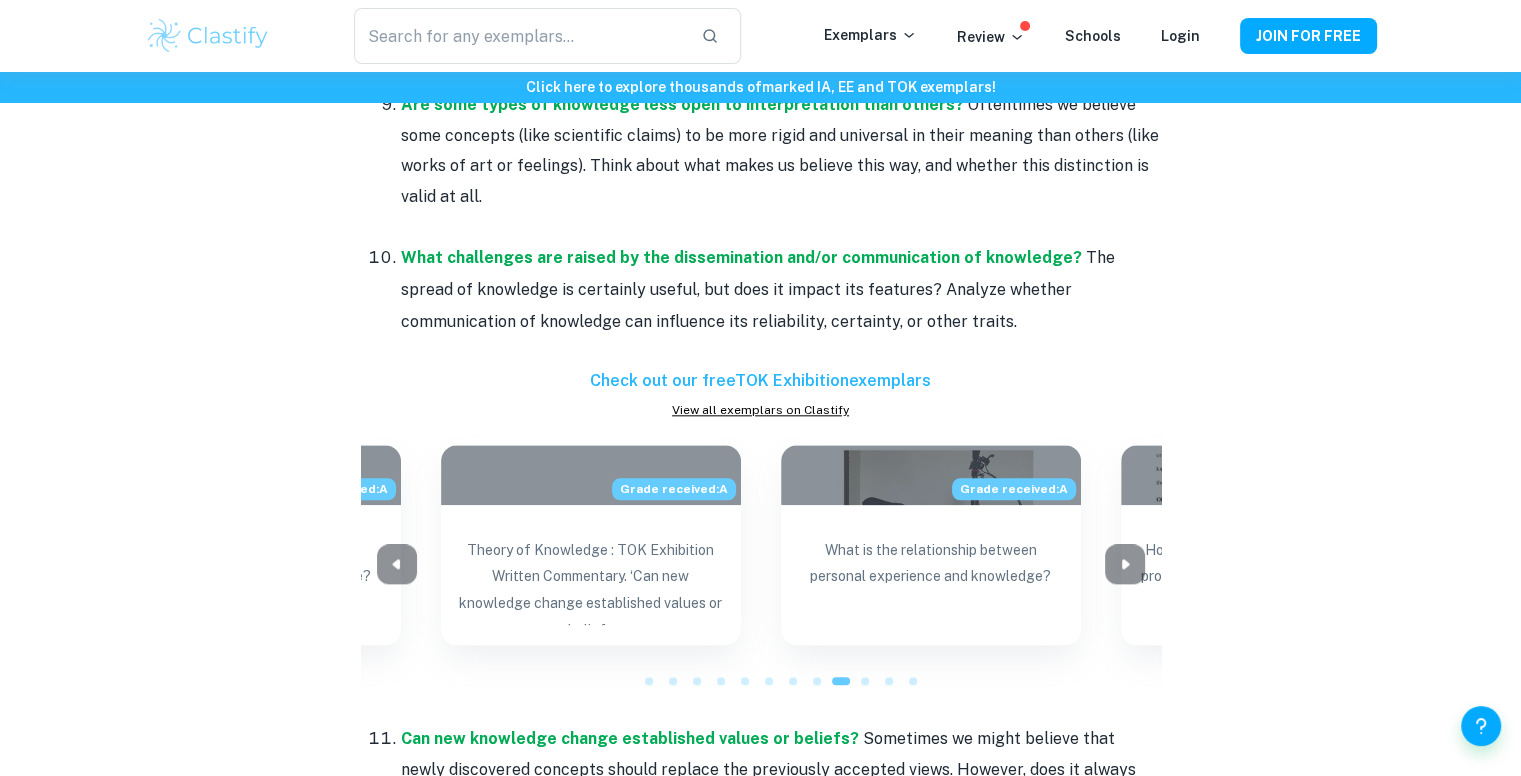 click on "View all exemplars on Clastify" at bounding box center [761, 410] 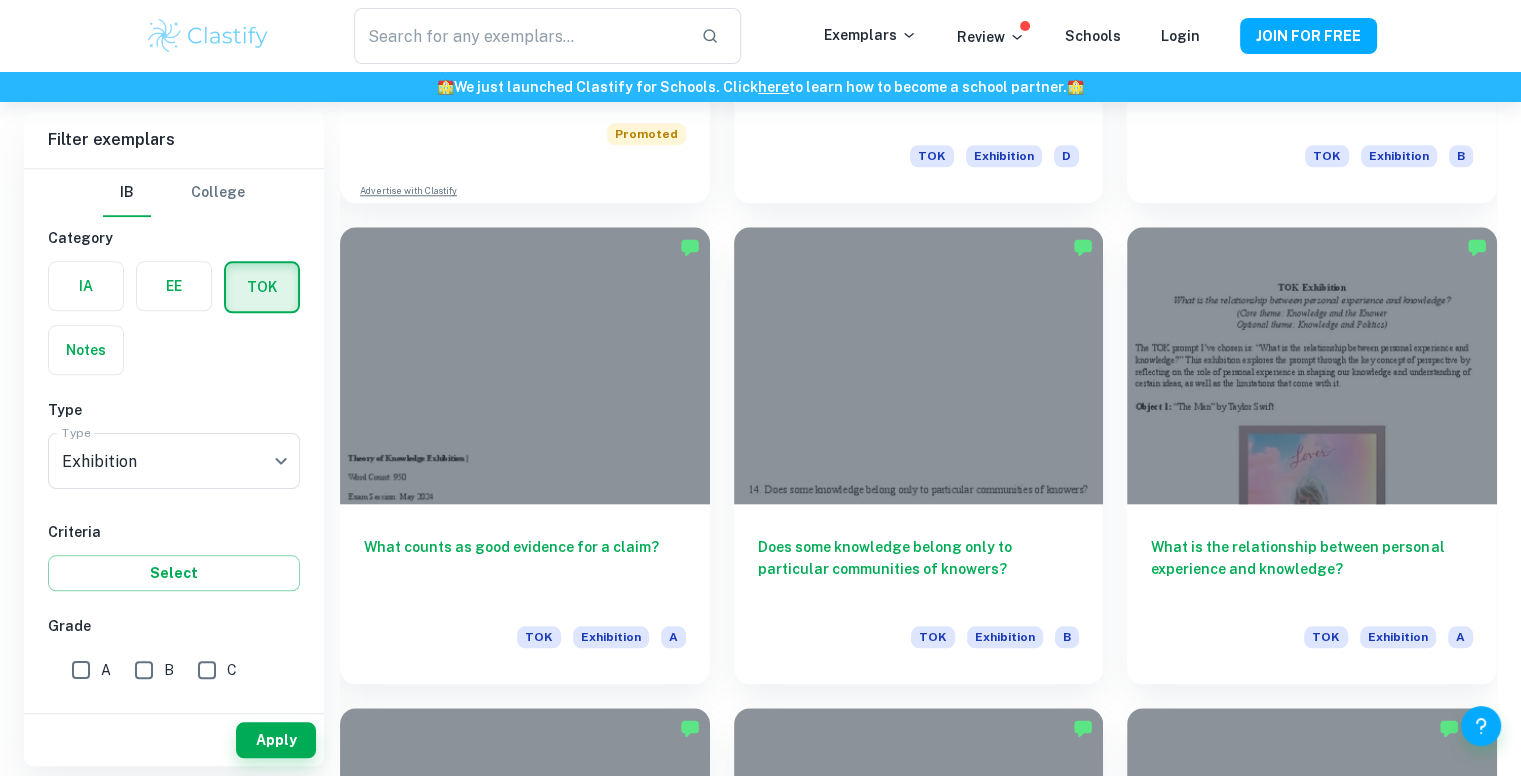 scroll, scrollTop: 1900, scrollLeft: 0, axis: vertical 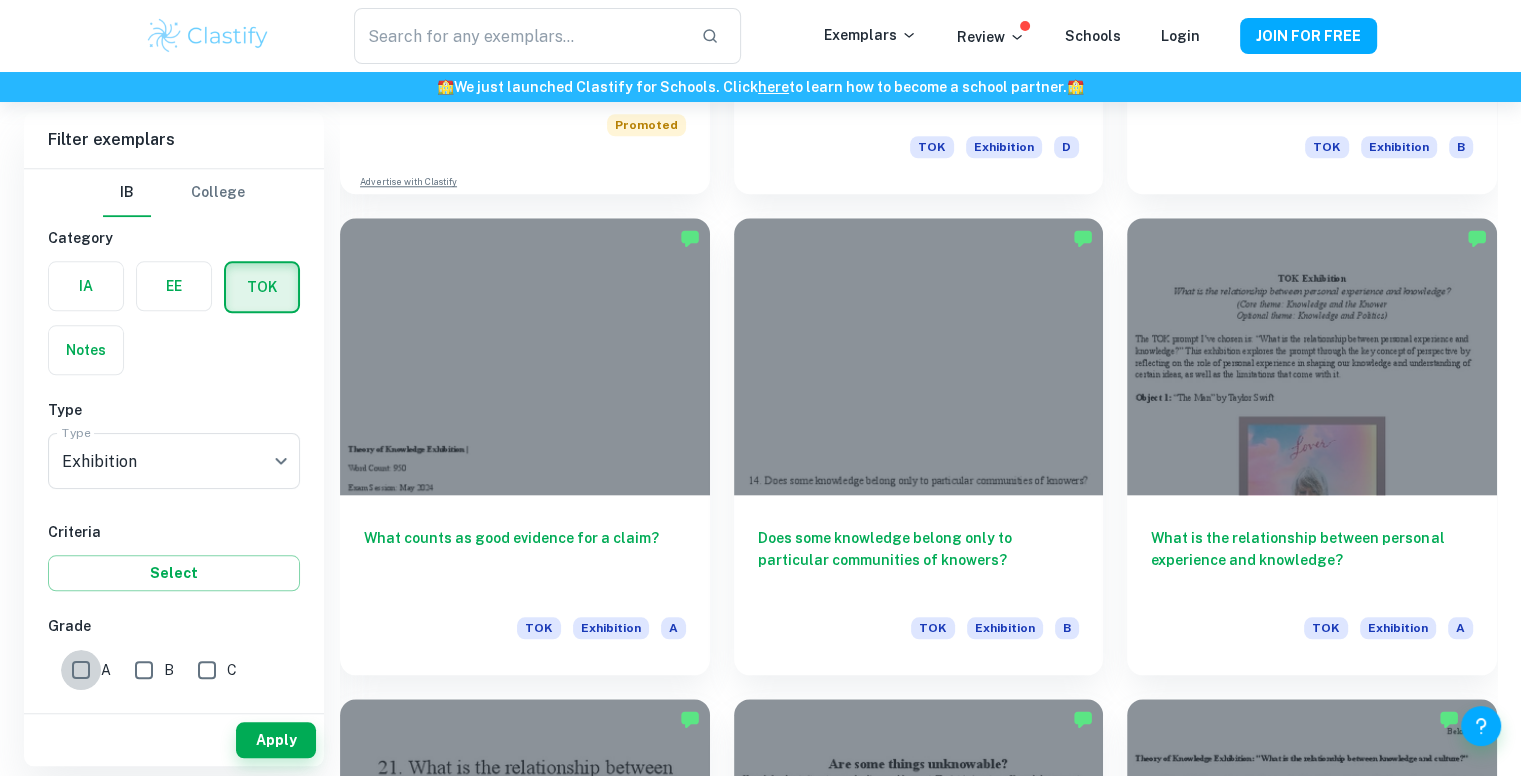 click on "A" at bounding box center (81, 670) 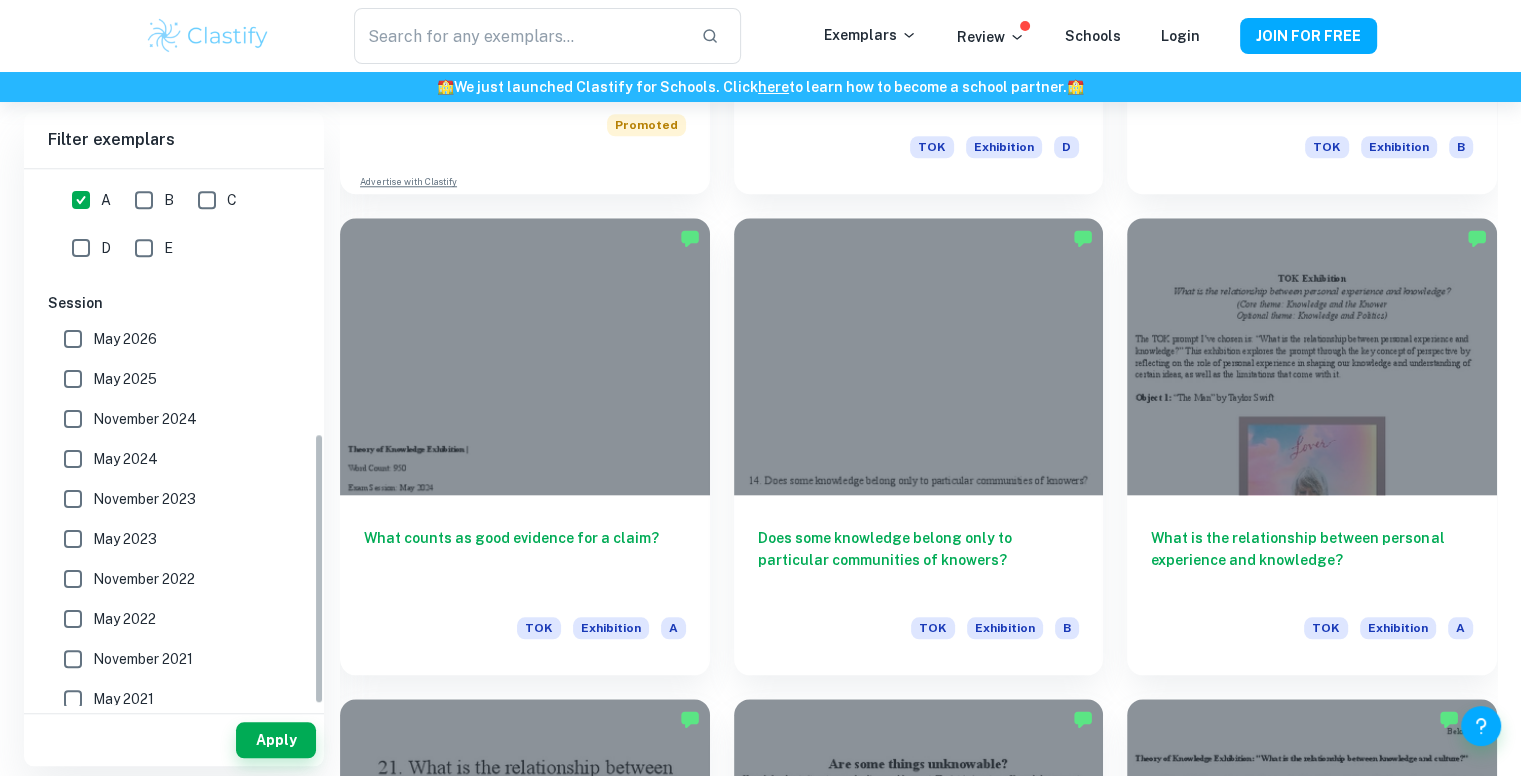 scroll, scrollTop: 521, scrollLeft: 0, axis: vertical 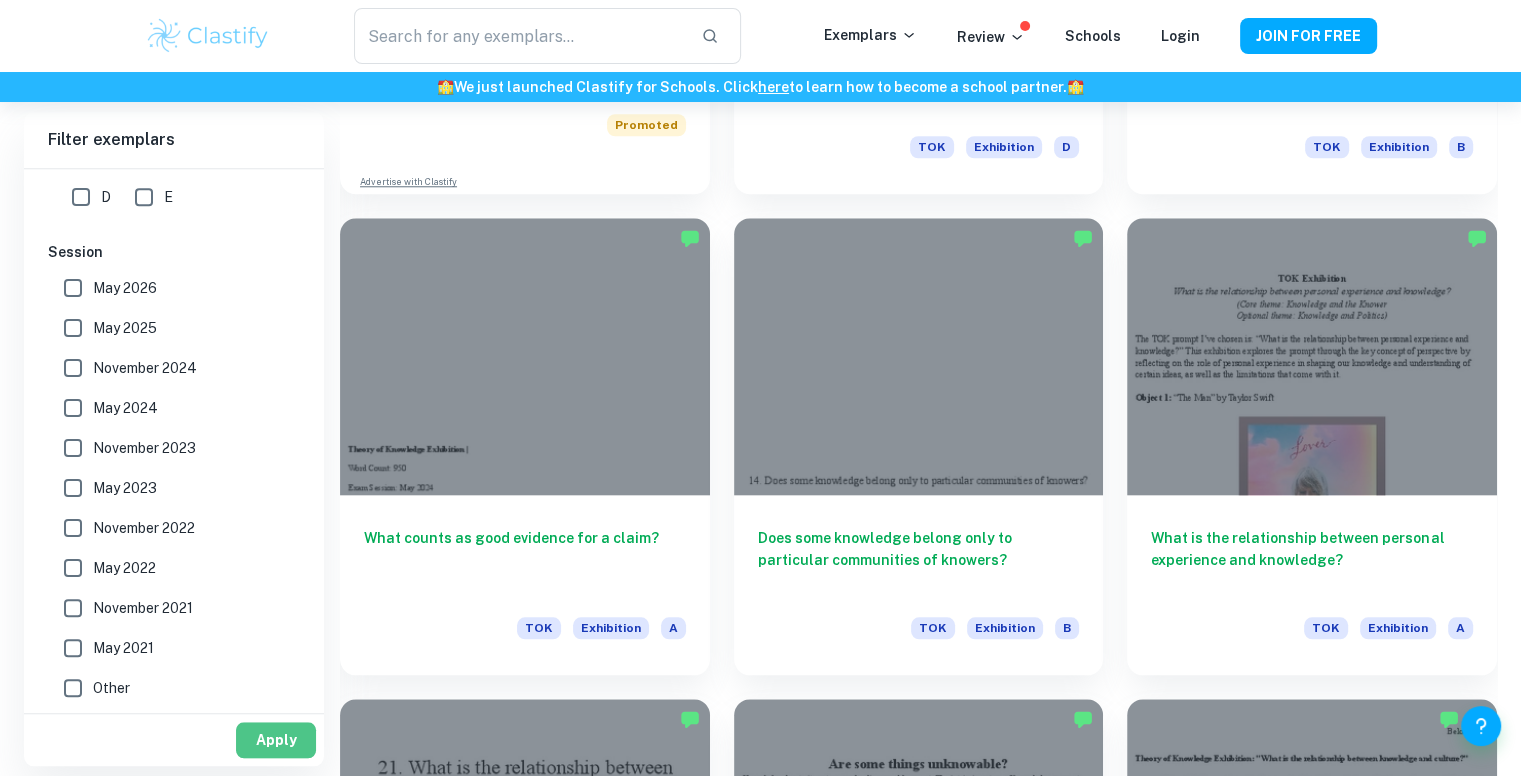 click on "Apply" at bounding box center (276, 740) 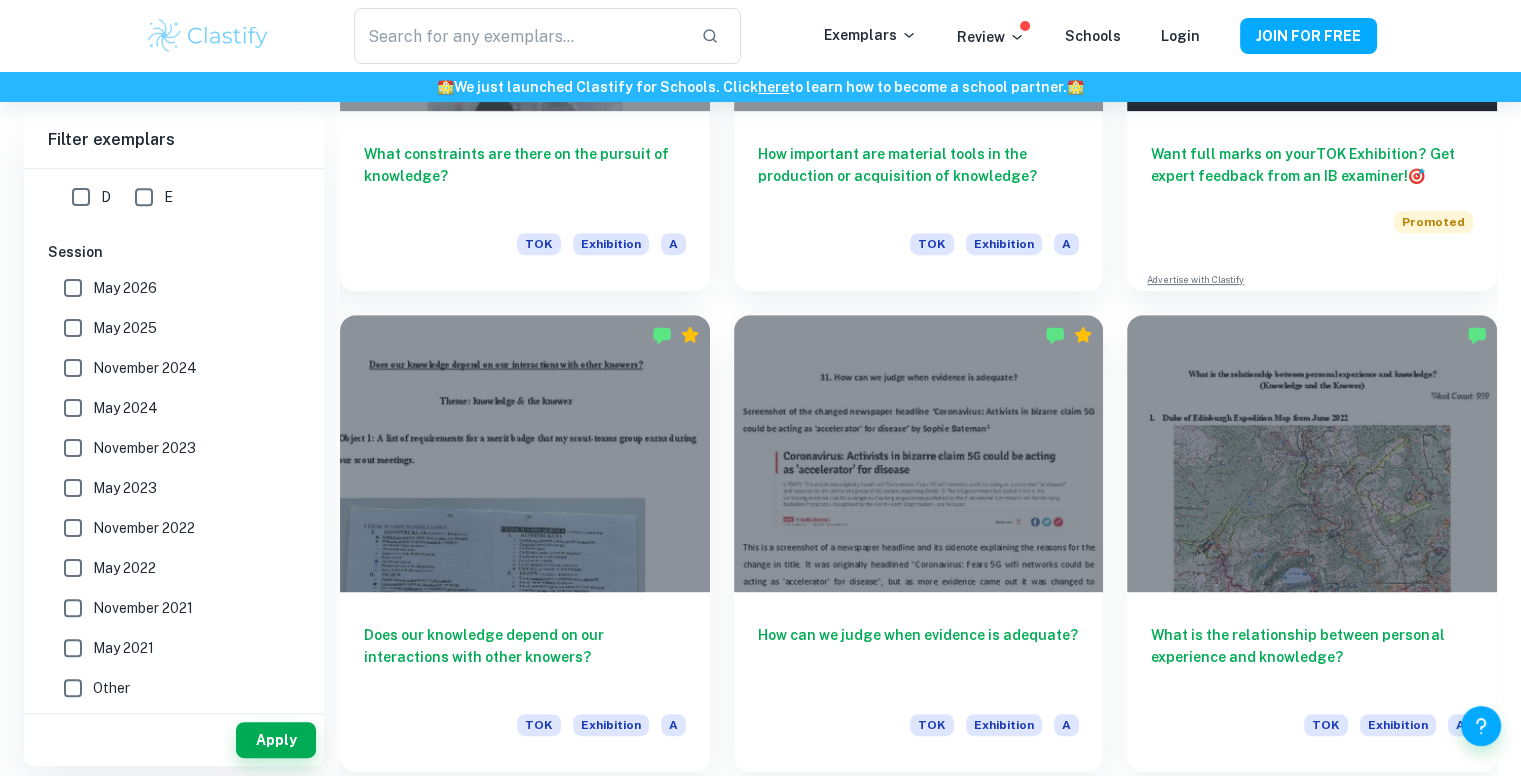 scroll, scrollTop: 800, scrollLeft: 0, axis: vertical 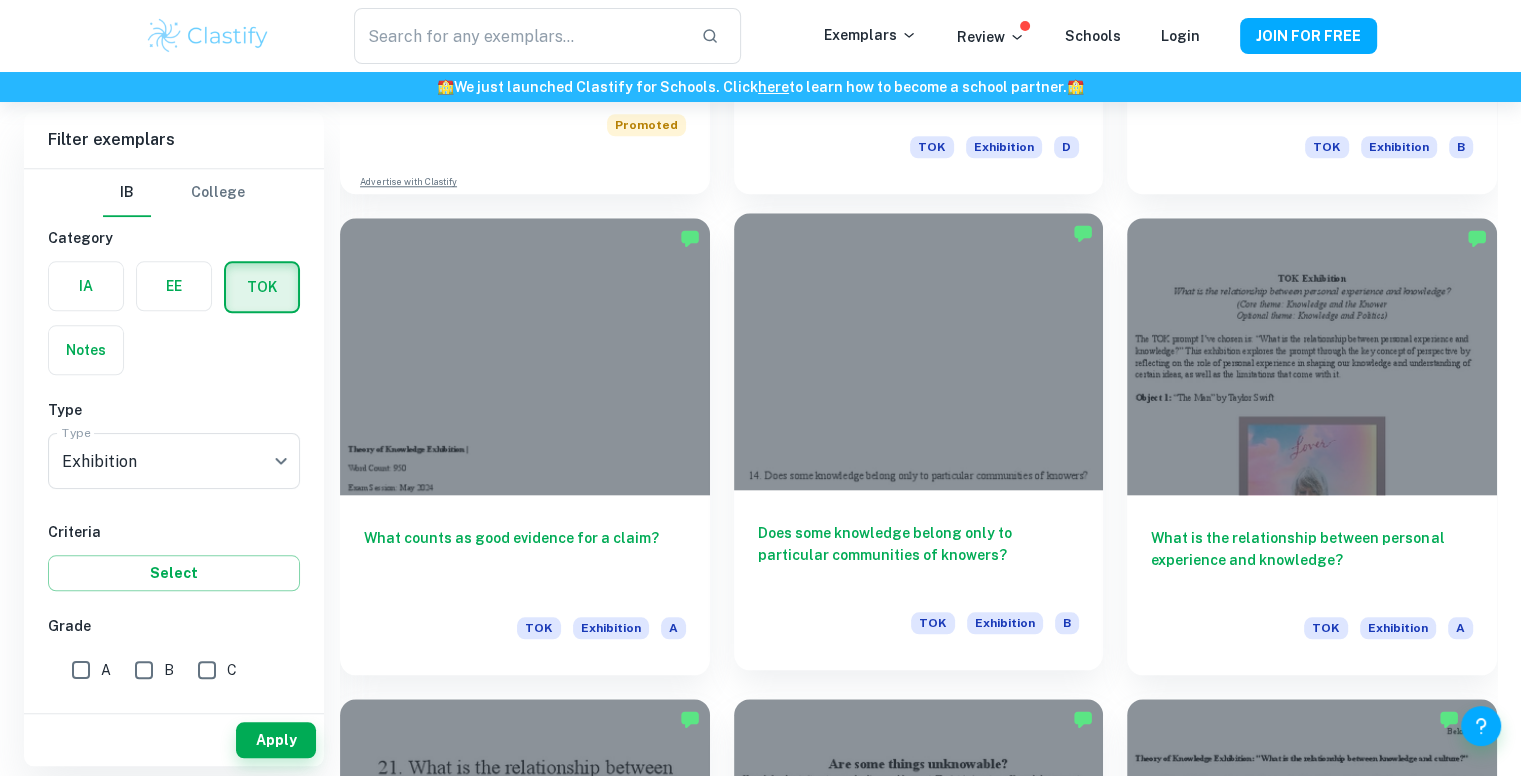 click on "Does some knowledge belong only to particular communities of knowers?" at bounding box center (919, 555) 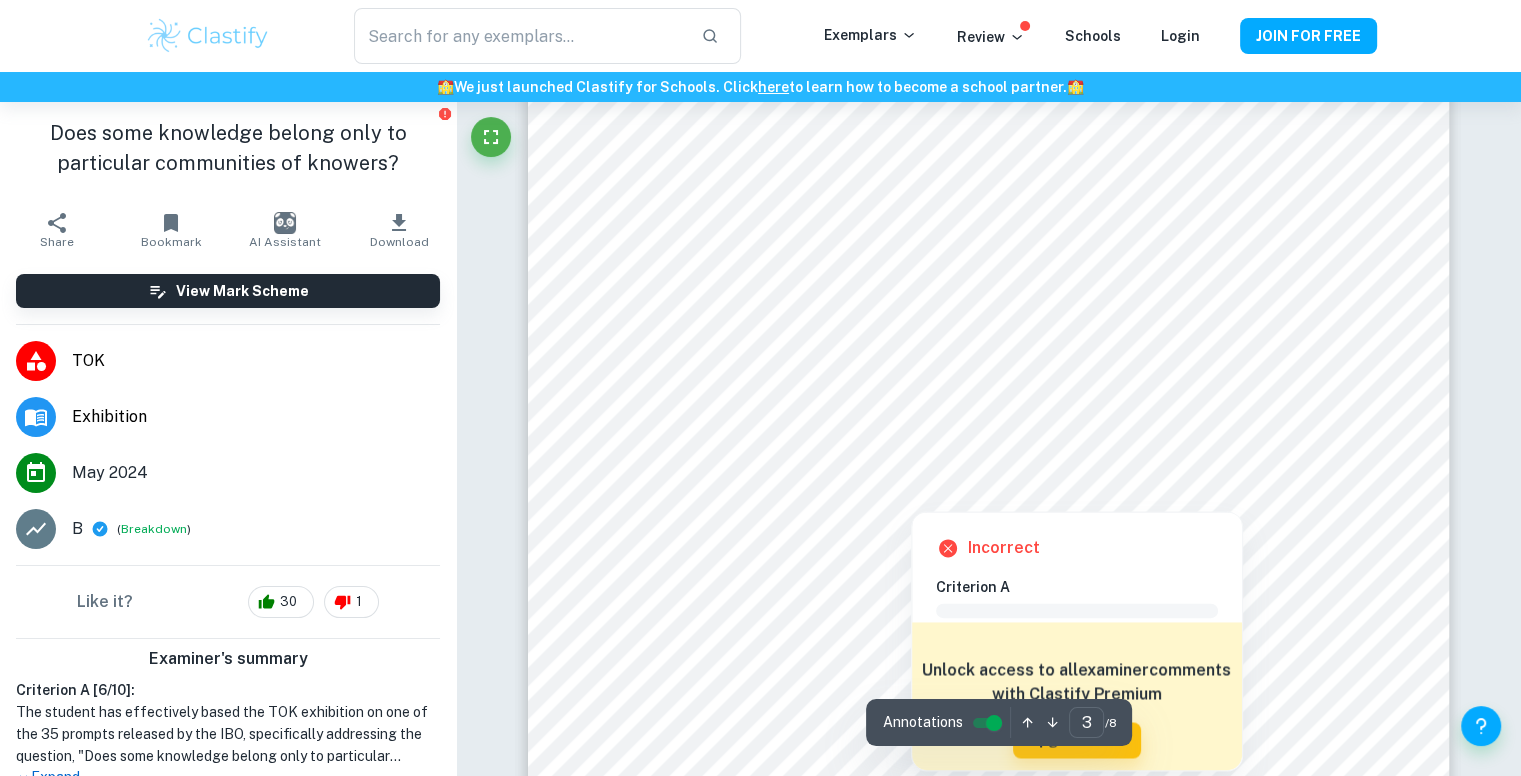 scroll, scrollTop: 2900, scrollLeft: 0, axis: vertical 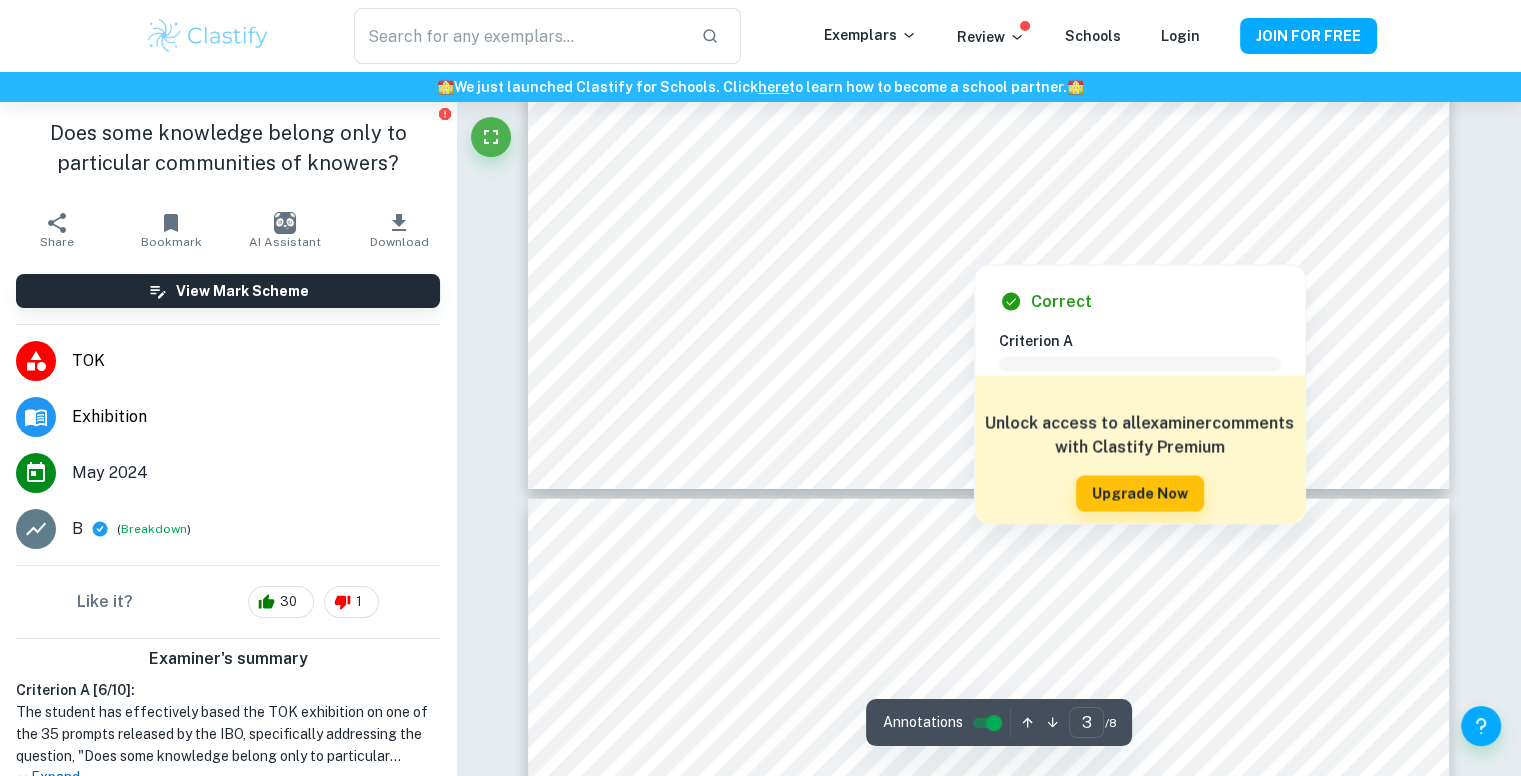 type on "4" 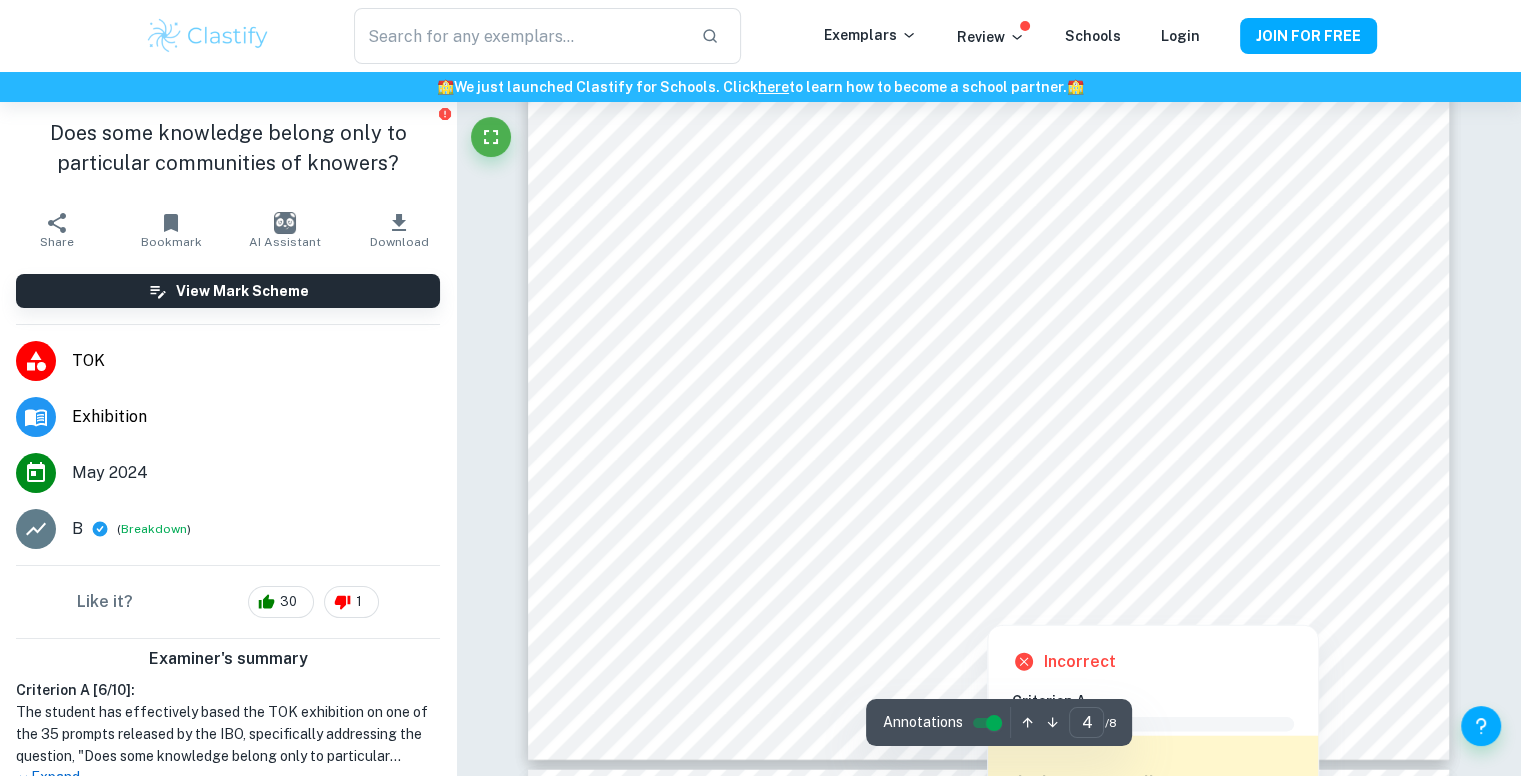 scroll, scrollTop: 4900, scrollLeft: 0, axis: vertical 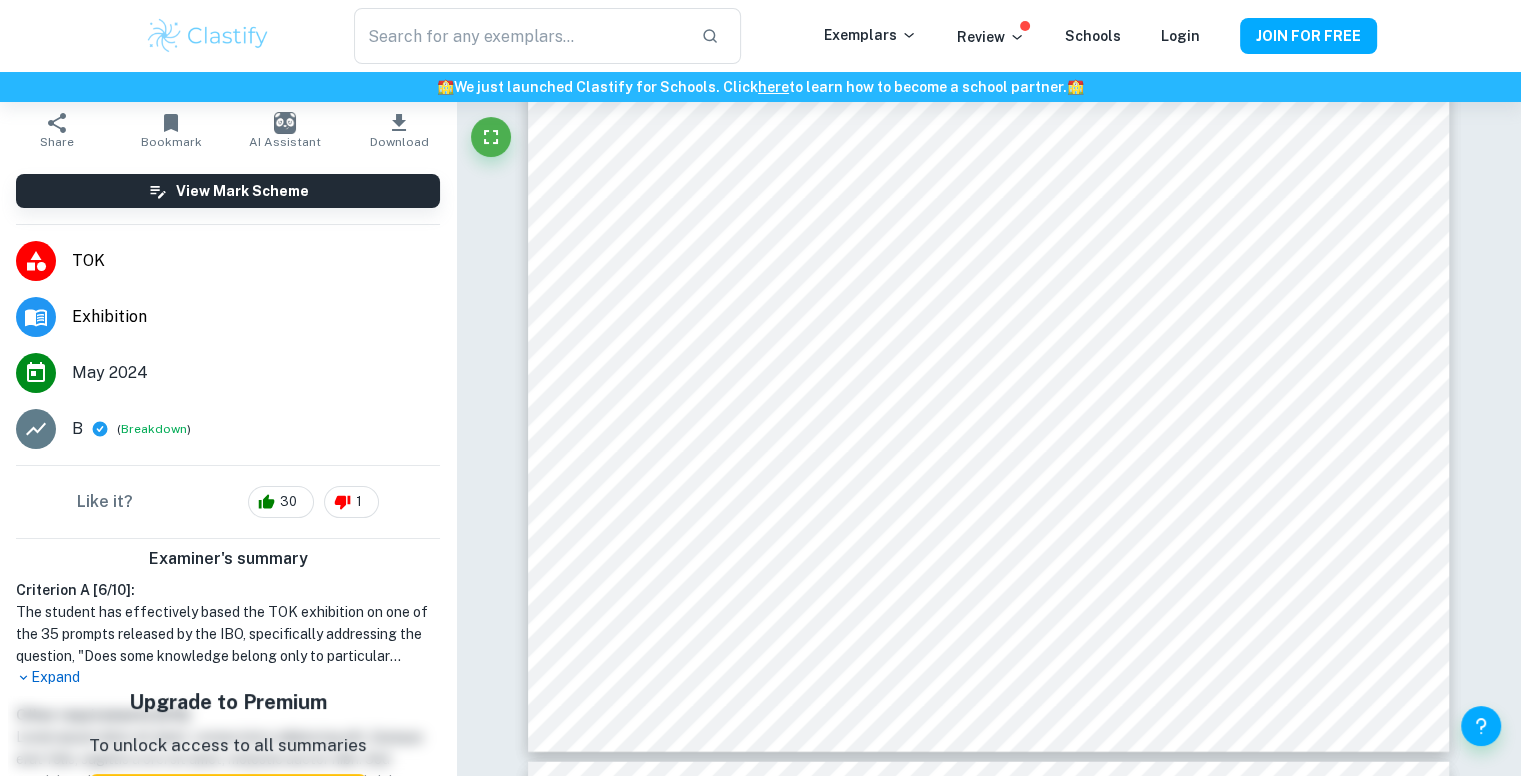 click on "The student has effectively based the TOK exhibition on one of the 35 prompts released by the IBO, specifically addressing the question, "Does some knowledge belong only to particular communities of knowers?" The exhibition includes three distinct objects, each accompanied by commentary that adheres to the maximum word limit. While the student successfully establishes the real-life context of each object and ensures that all objects are pre-existing and specific, there are some shortcomings. The connection between the chosen prompt and each object is explained in a somewhat generic manner, and the commentary lacks sufficient evidence that directly relates to the specifics of the objects. Overall, while the student has met several criteria, there are areas where deeper exploration and specificity are needed." at bounding box center [228, 634] 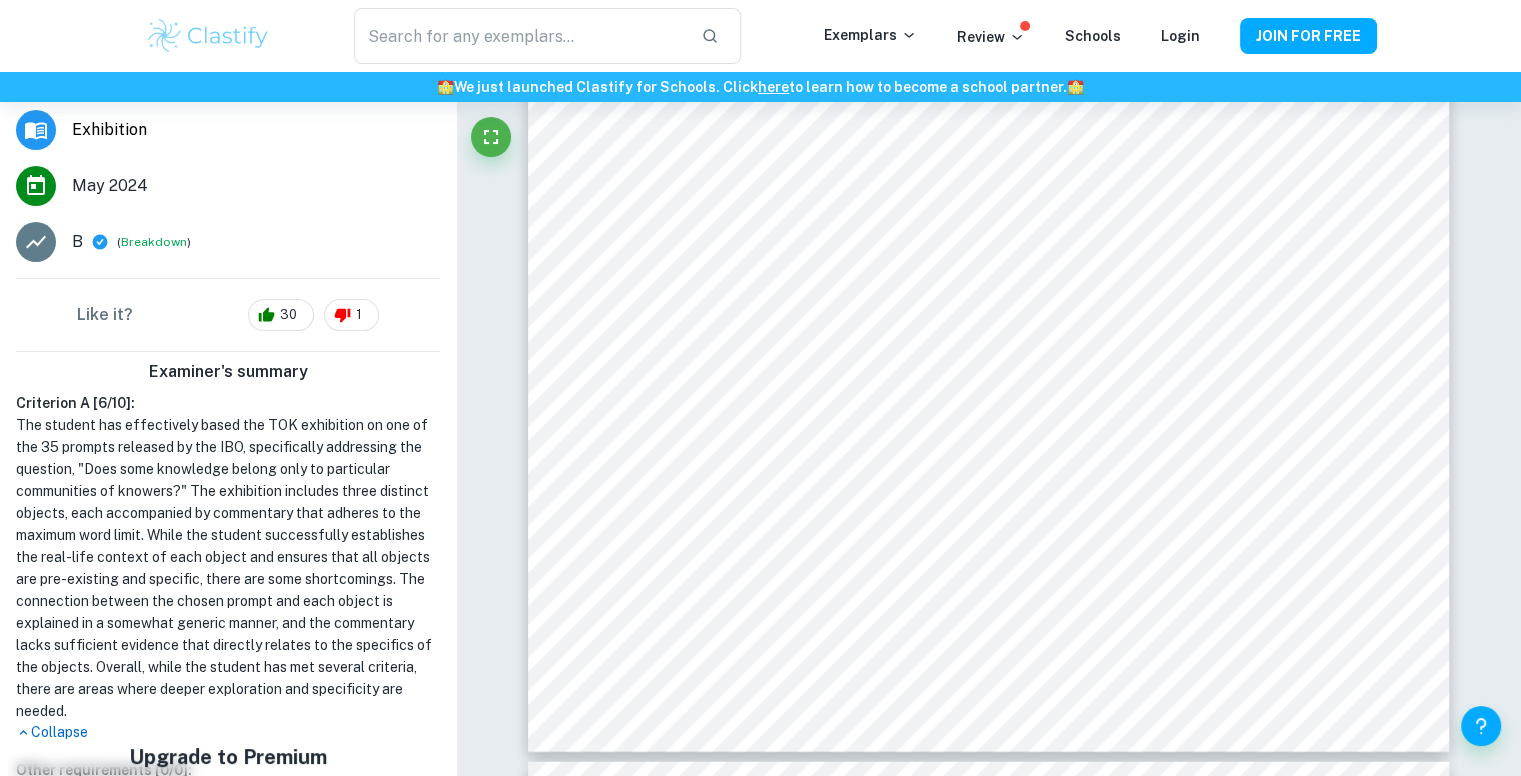 scroll, scrollTop: 300, scrollLeft: 0, axis: vertical 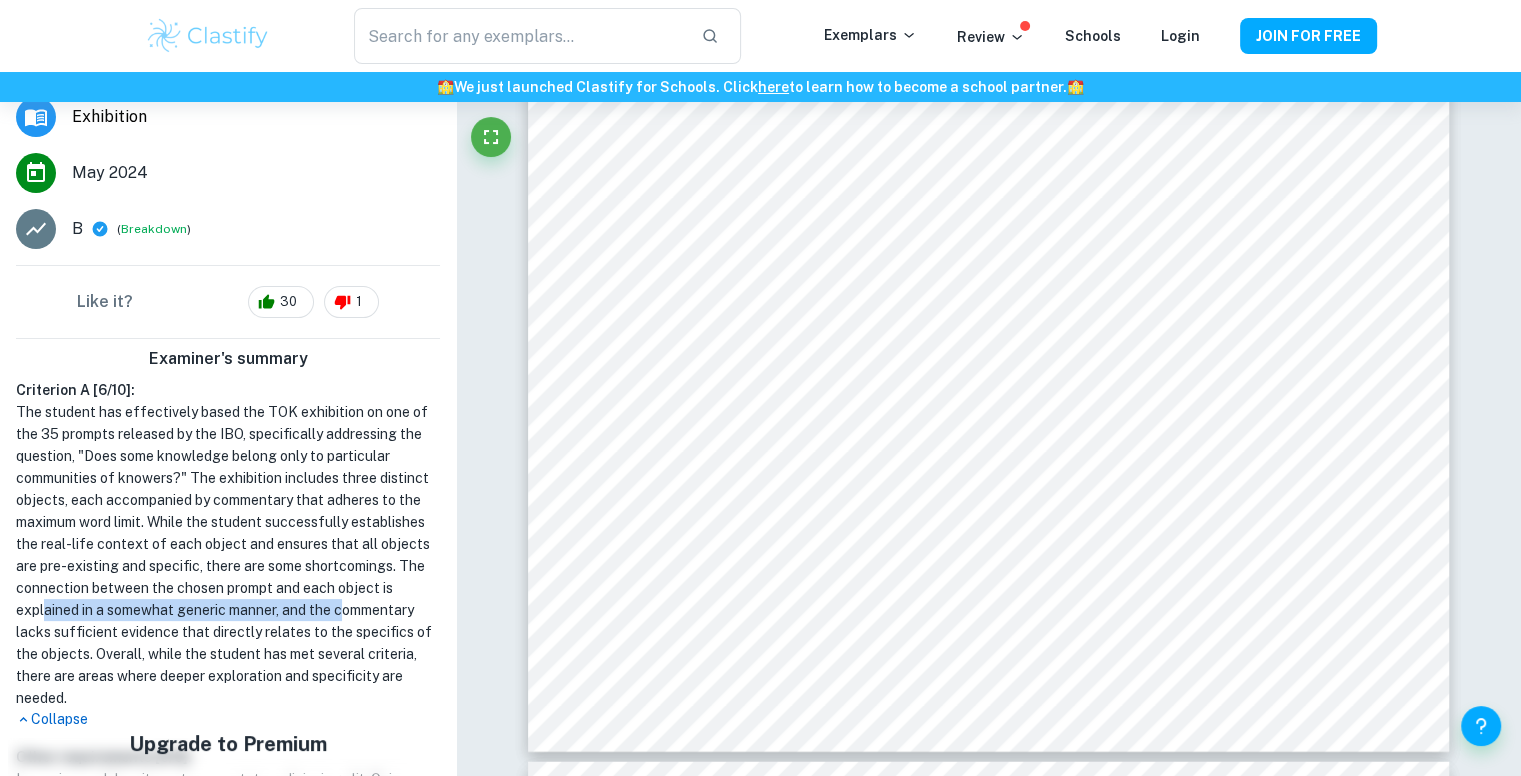 drag, startPoint x: 128, startPoint y: 626, endPoint x: 216, endPoint y: 620, distance: 88.20431 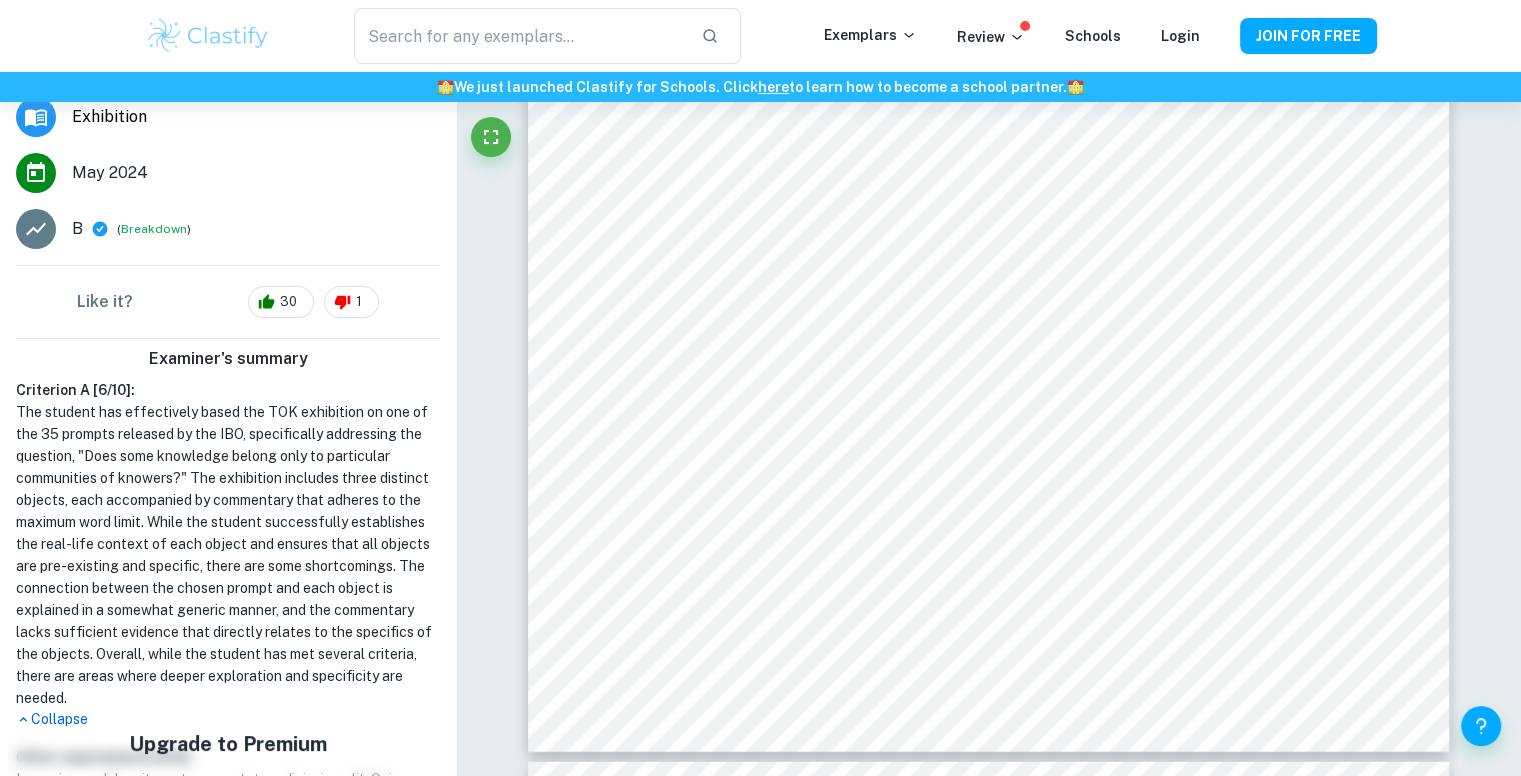 click on "The student has effectively based the TOK exhibition on one of the 35 prompts released by the IBO, specifically addressing the question, "Does some knowledge belong only to particular communities of knowers?" The exhibition includes three distinct objects, each accompanied by commentary that adheres to the maximum word limit. While the student successfully establishes the real-life context of each object and ensures that all objects are pre-existing and specific, there are some shortcomings. The connection between the chosen prompt and each object is explained in a somewhat generic manner, and the commentary lacks sufficient evidence that directly relates to the specifics of the objects. Overall, while the student has met several criteria, there are areas where deeper exploration and specificity are needed." at bounding box center (228, 555) 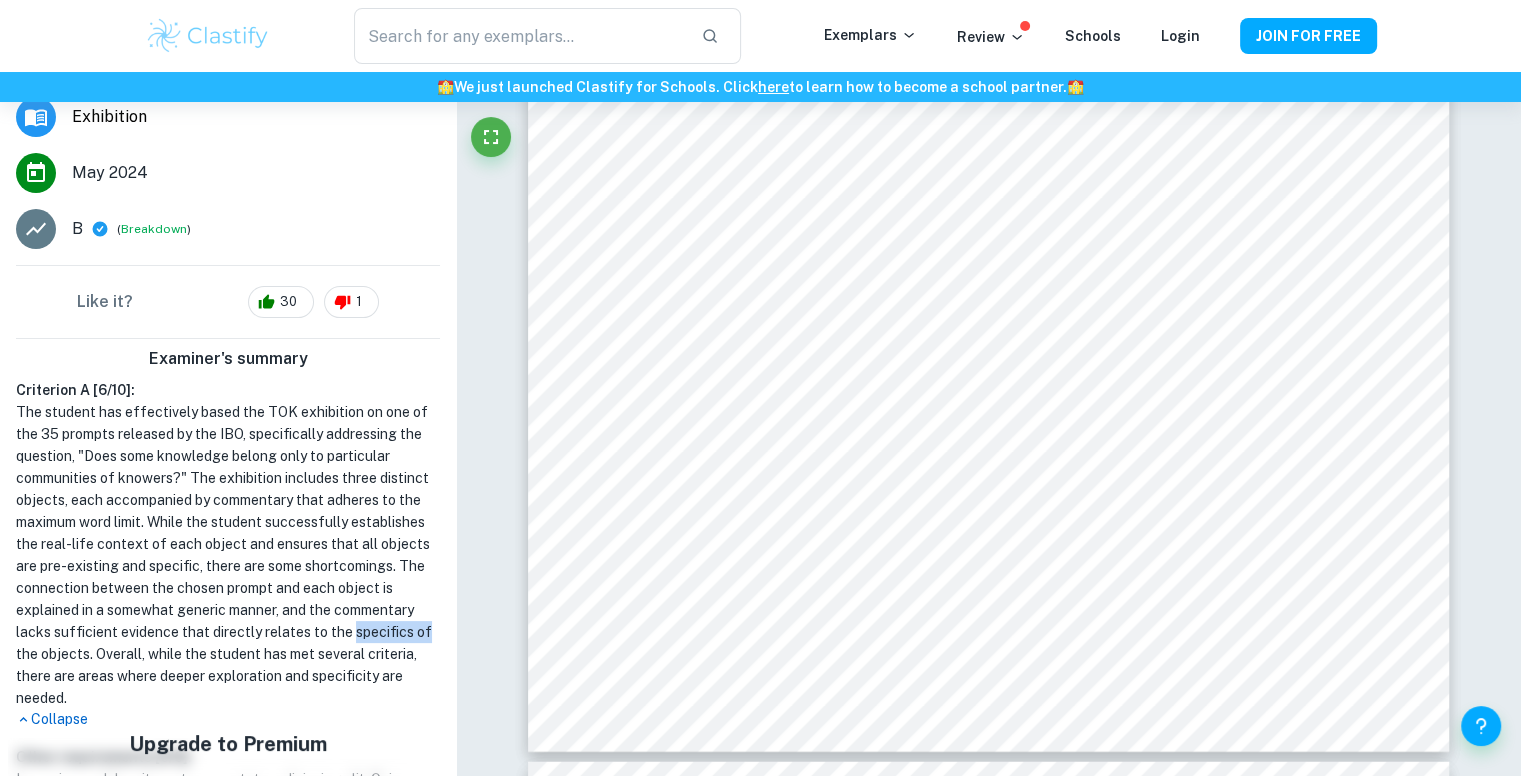 drag, startPoint x: 158, startPoint y: 653, endPoint x: 230, endPoint y: 653, distance: 72 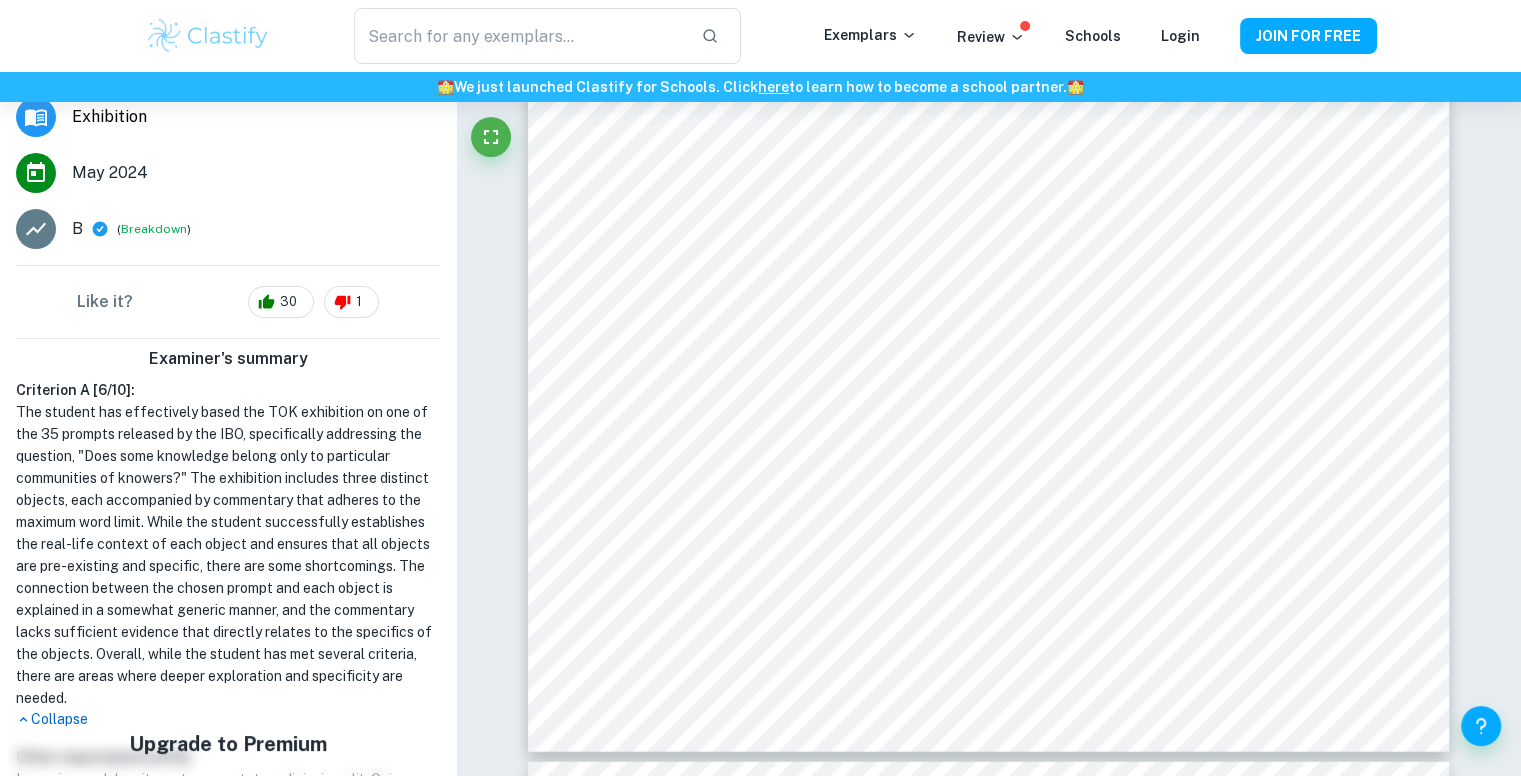click on "The student has effectively based the TOK exhibition on one of the 35 prompts released by the IBO, specifically addressing the question, "Does some knowledge belong only to particular communities of knowers?" The exhibition includes three distinct objects, each accompanied by commentary that adheres to the maximum word limit. While the student successfully establishes the real-life context of each object and ensures that all objects are pre-existing and specific, there are some shortcomings. The connection between the chosen prompt and each object is explained in a somewhat generic manner, and the commentary lacks sufficient evidence that directly relates to the specifics of the objects. Overall, while the student has met several criteria, there are areas where deeper exploration and specificity are needed." at bounding box center [228, 555] 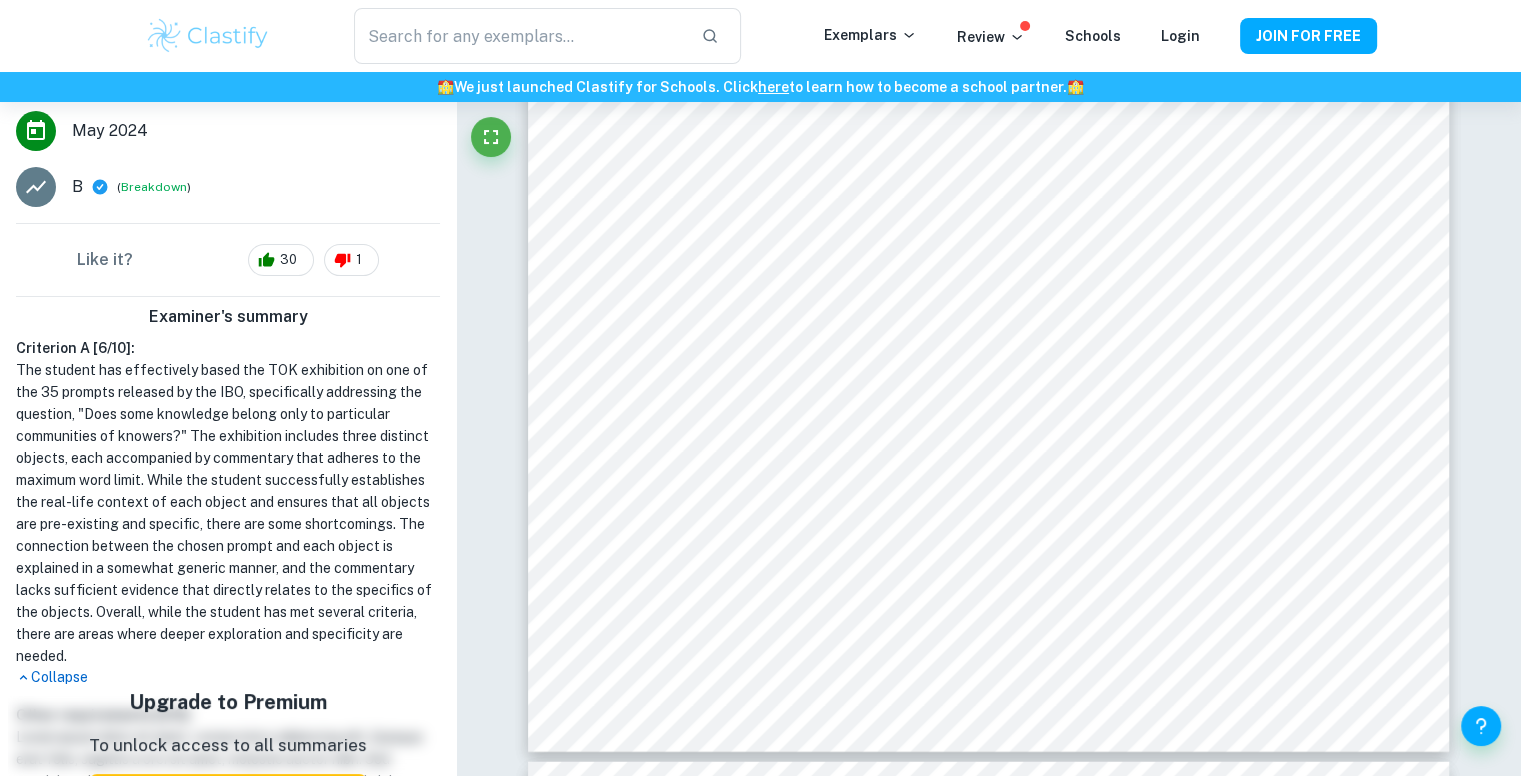 scroll, scrollTop: 400, scrollLeft: 0, axis: vertical 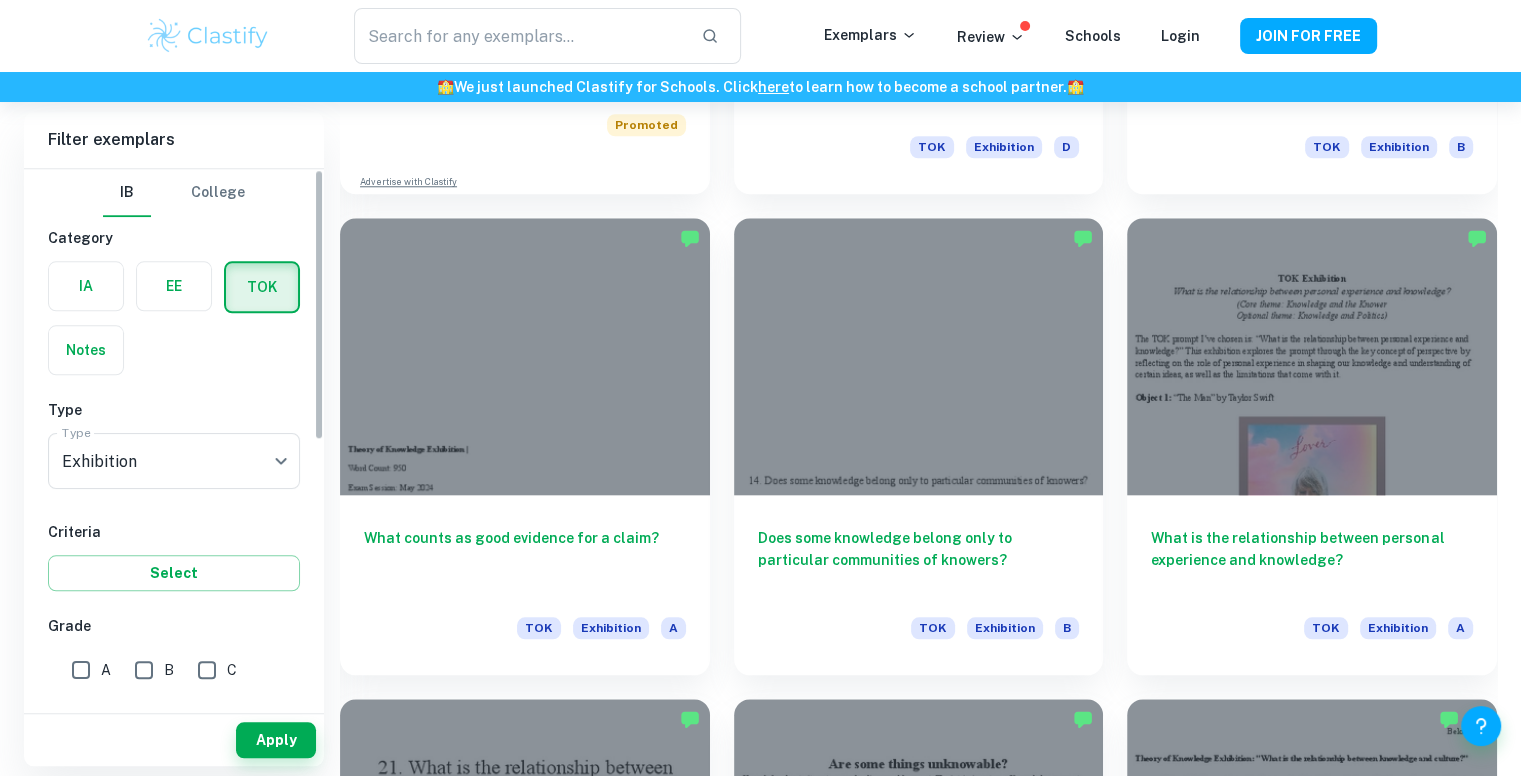 click on "A" at bounding box center [81, 670] 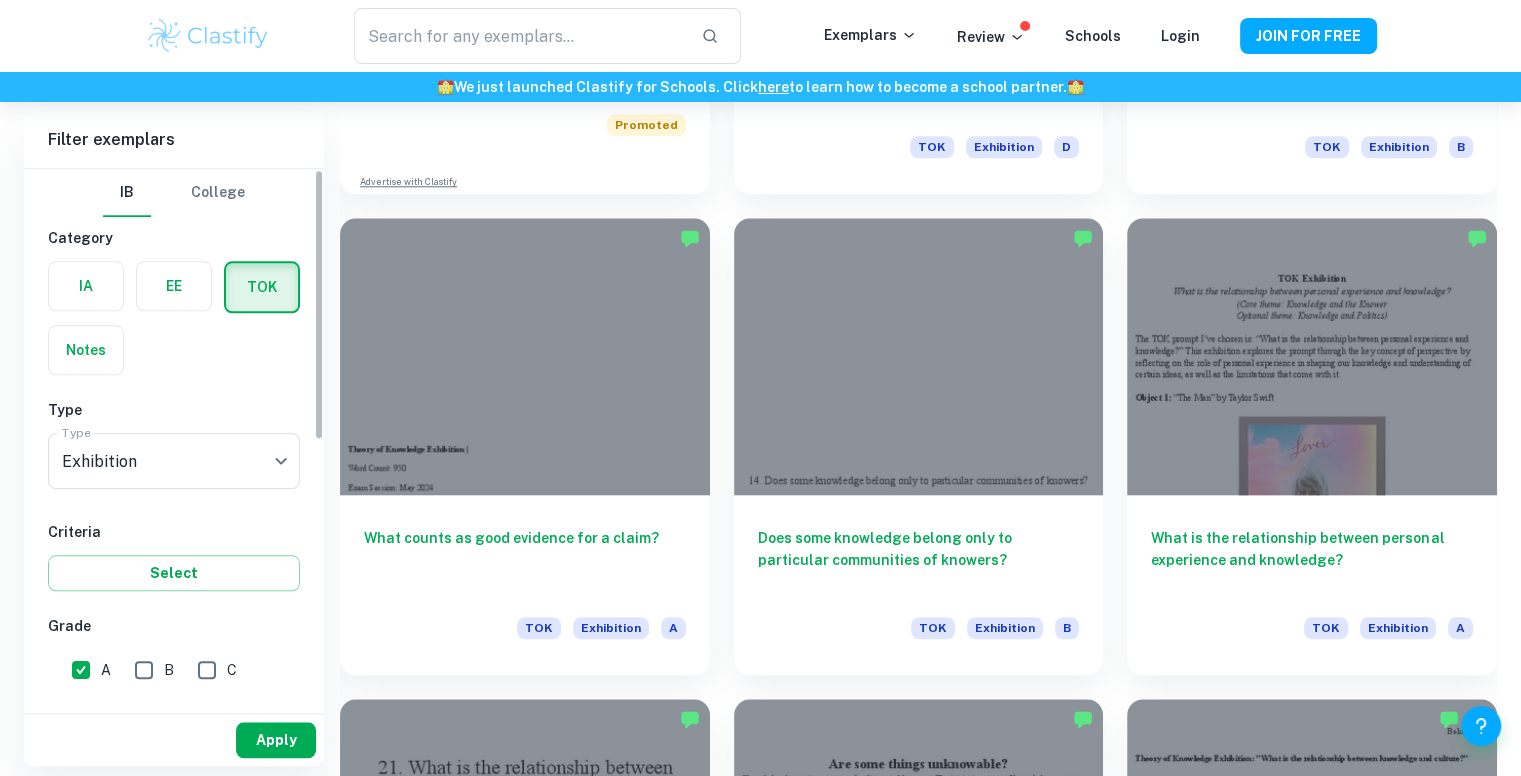 click on "Apply" at bounding box center (276, 740) 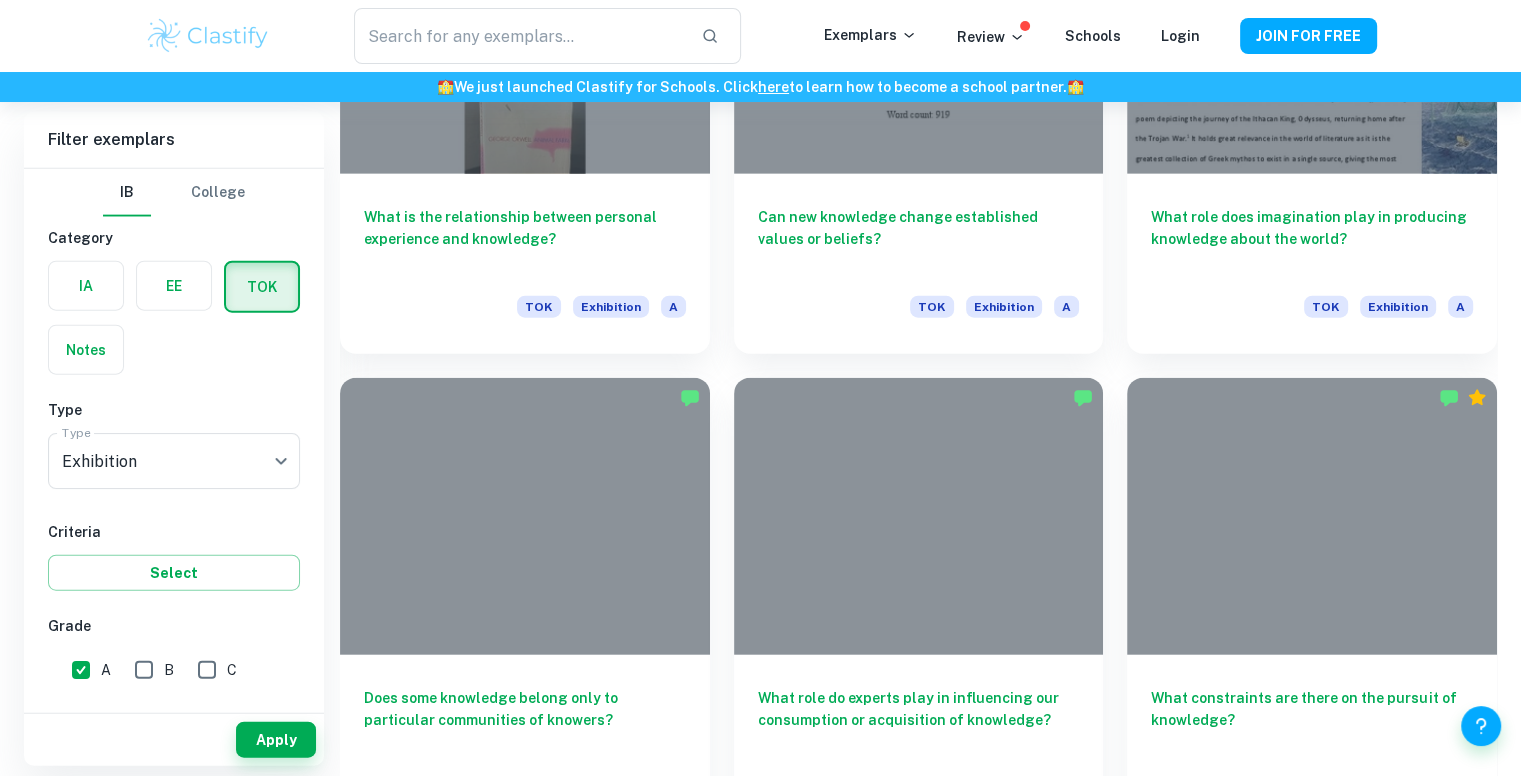 scroll, scrollTop: 4700, scrollLeft: 0, axis: vertical 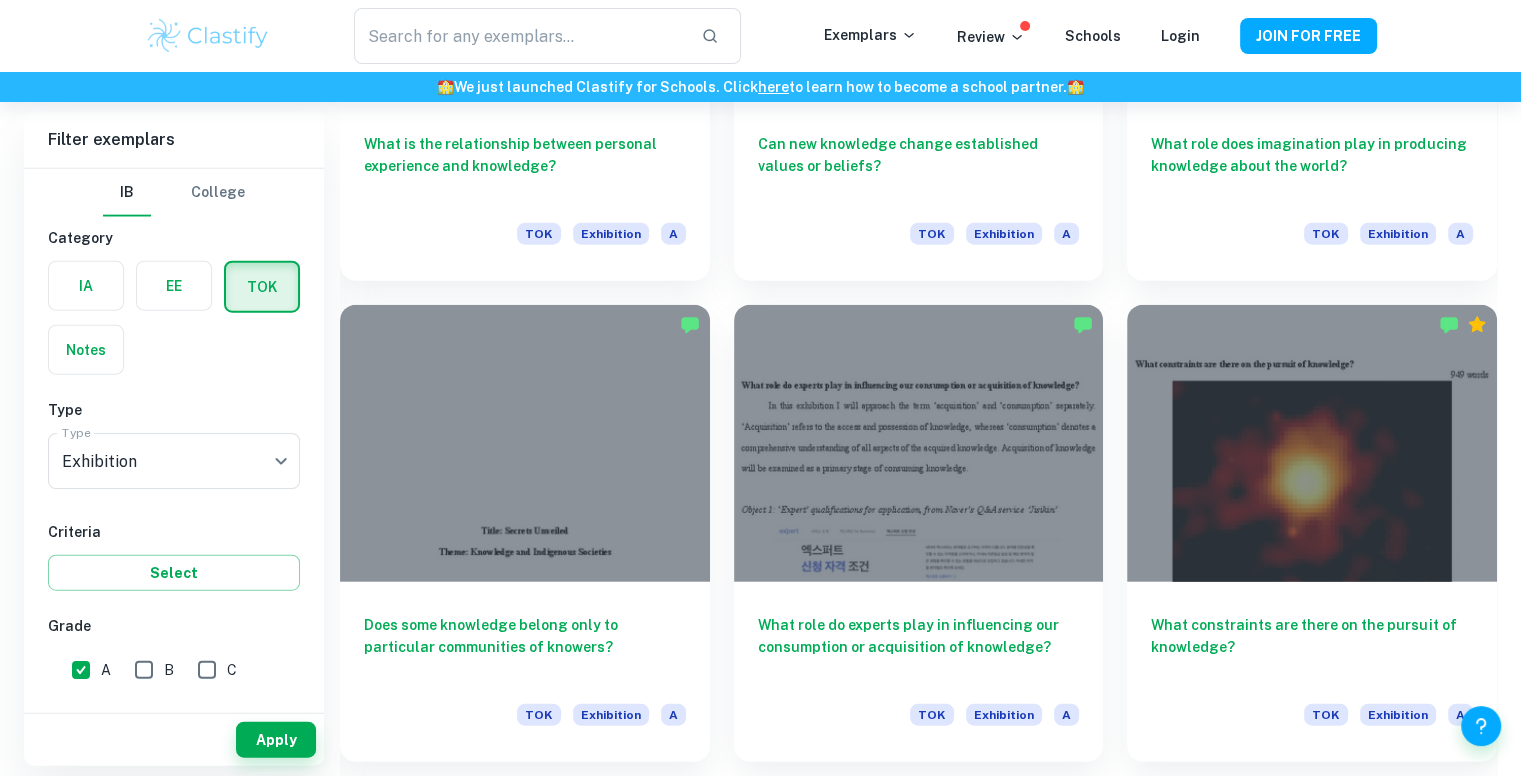click at bounding box center [525, 443] 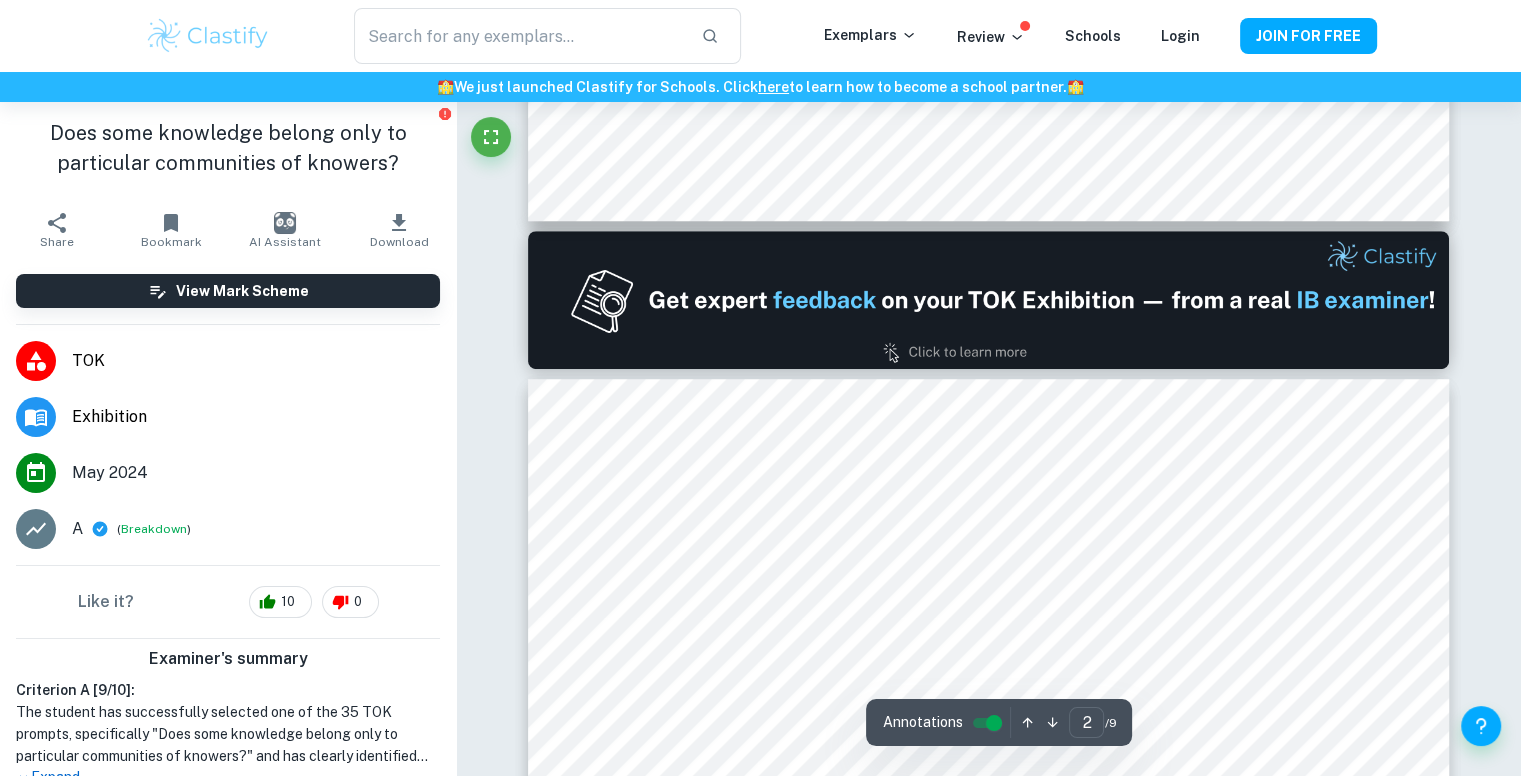 scroll, scrollTop: 1100, scrollLeft: 0, axis: vertical 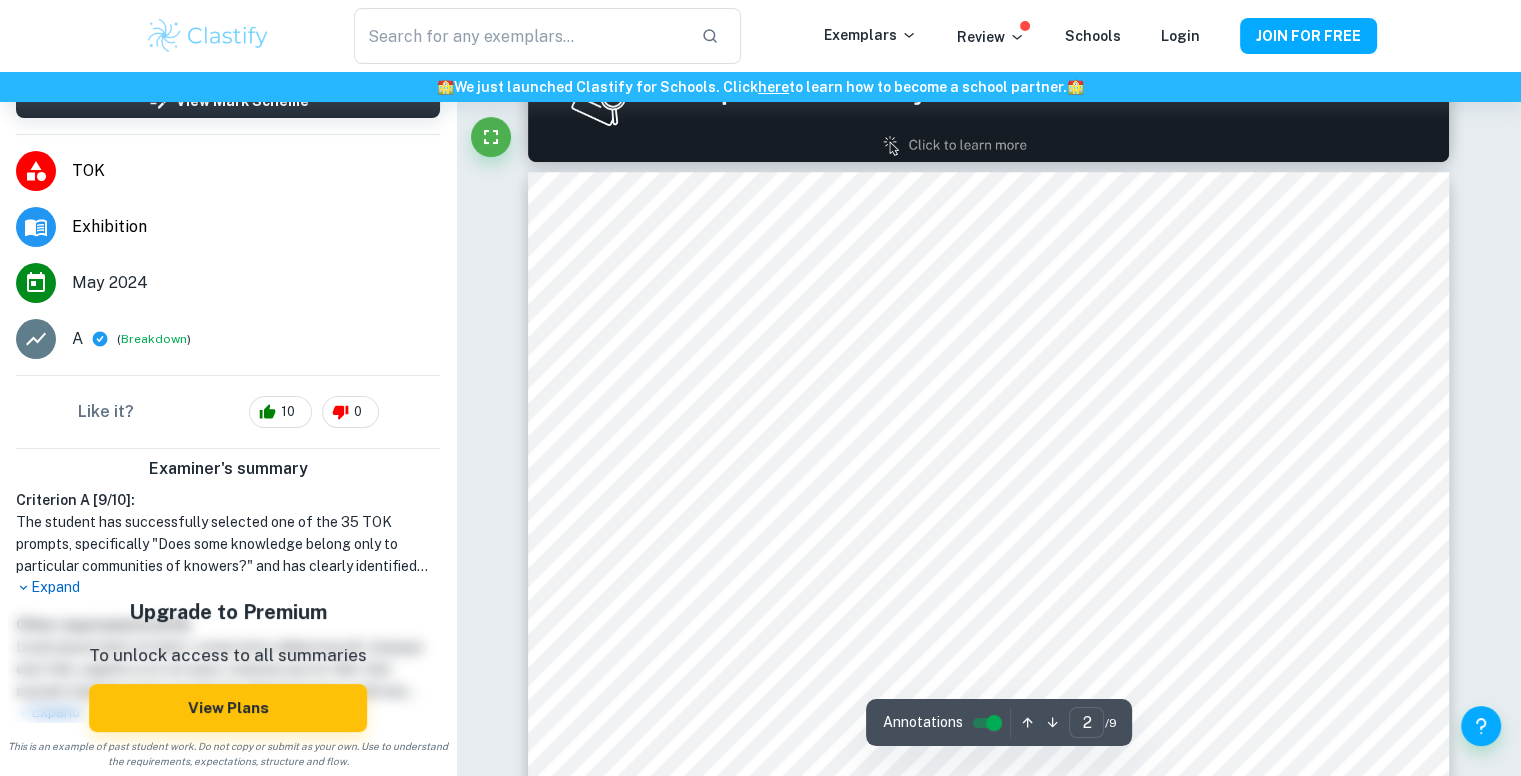 click on "Expand" at bounding box center [228, 587] 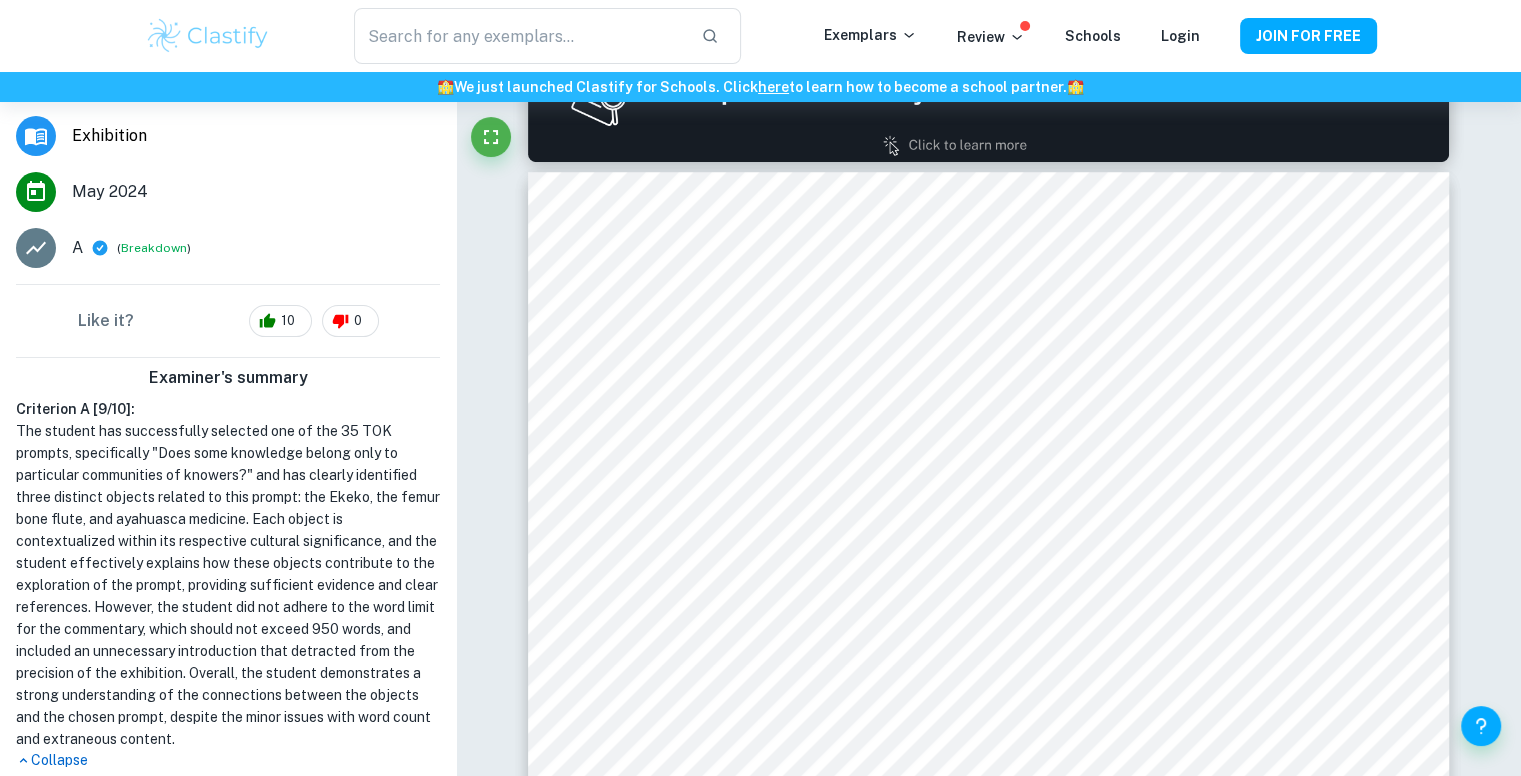 scroll, scrollTop: 290, scrollLeft: 0, axis: vertical 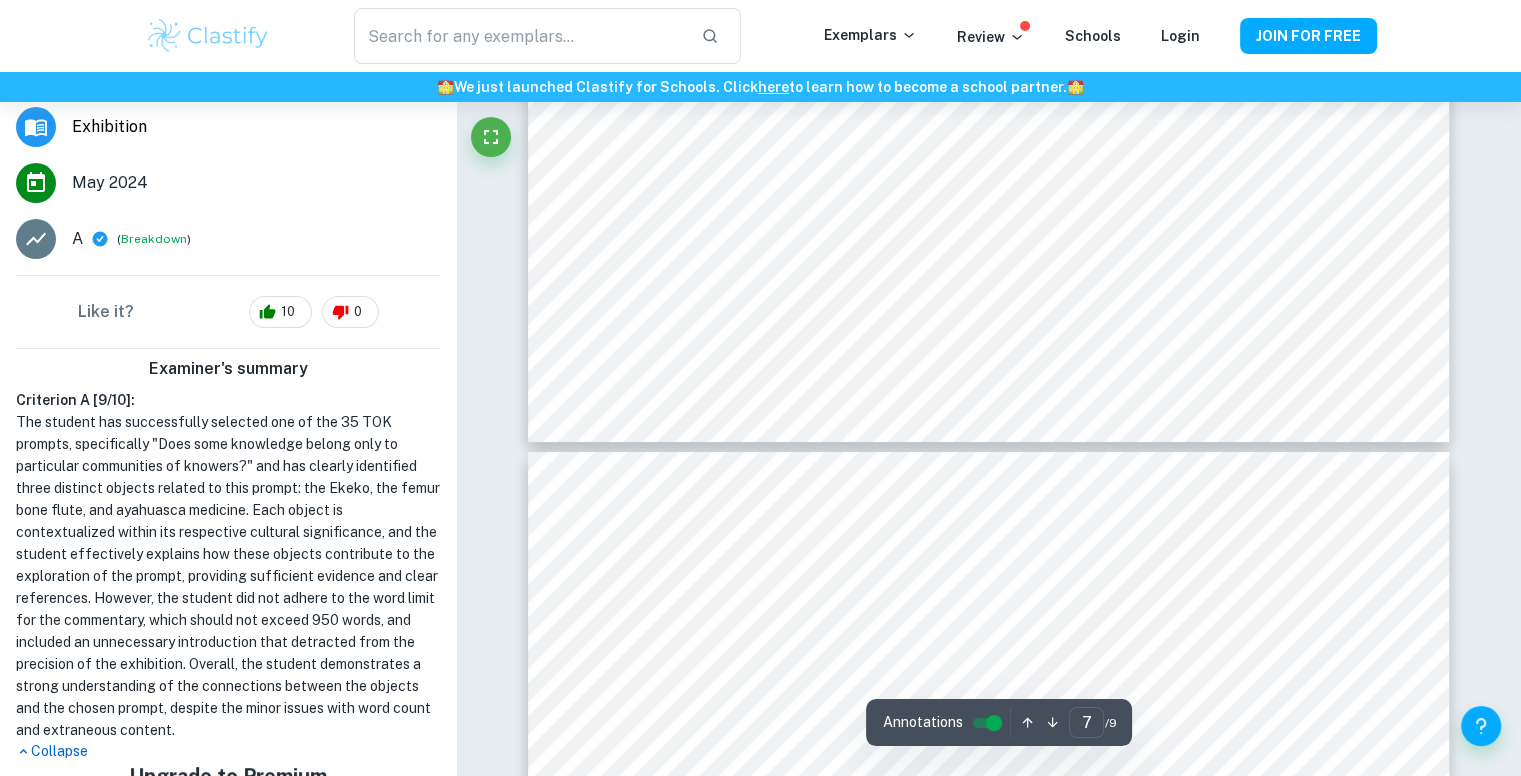 type on "6" 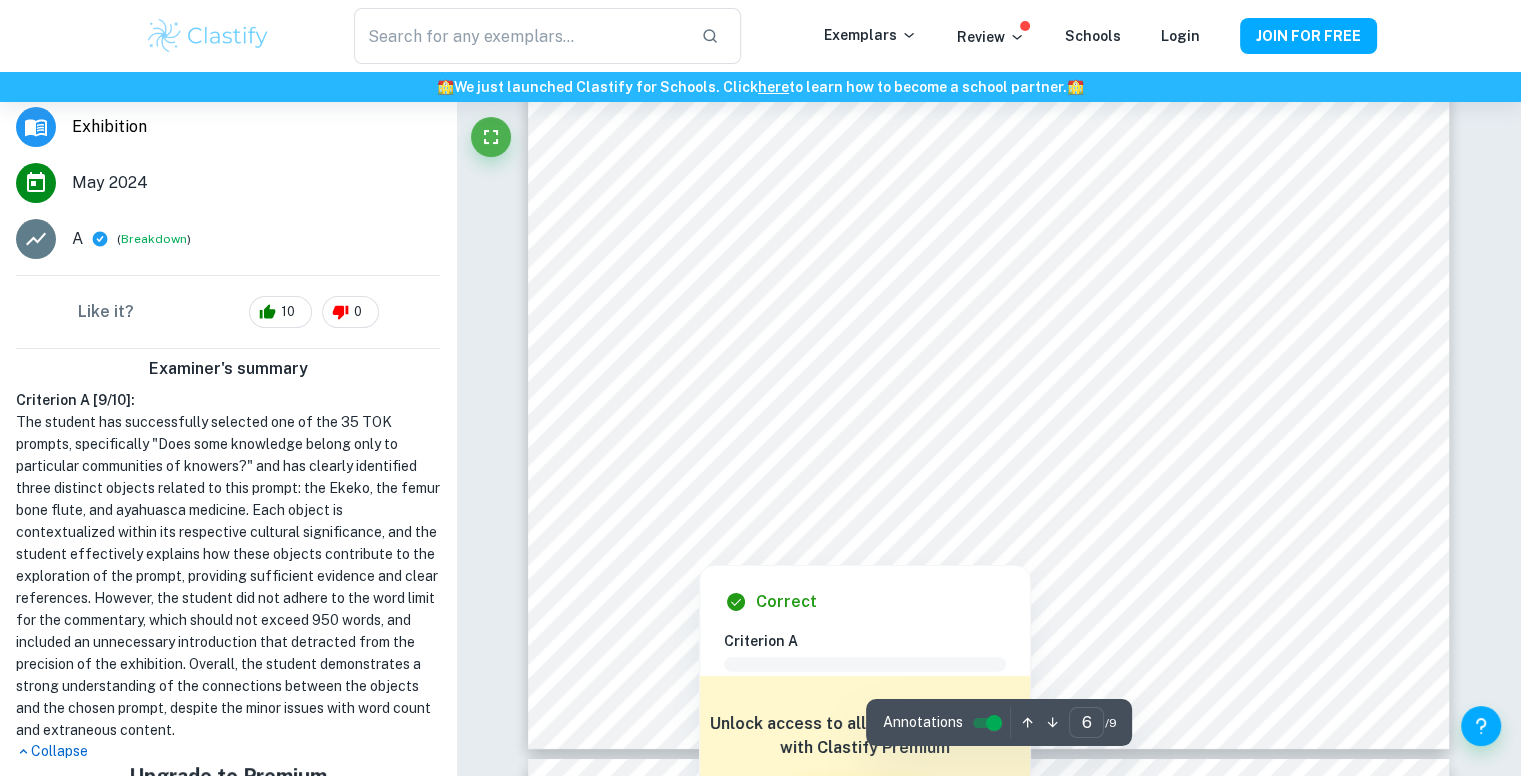 scroll, scrollTop: 6800, scrollLeft: 0, axis: vertical 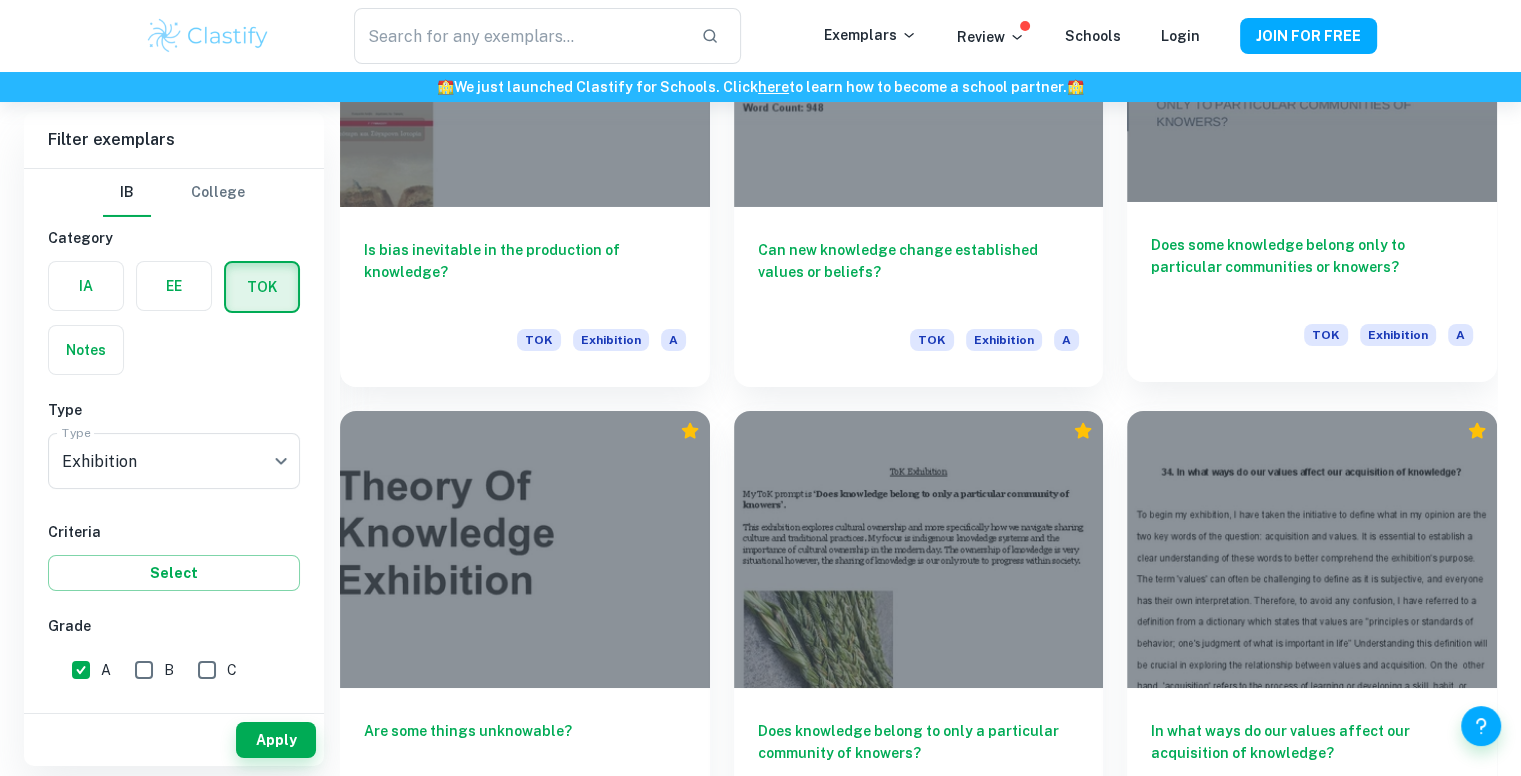 click on "Does some knowledge belong only to particular communities or knowers? TOK Exhibition A" at bounding box center (1312, 292) 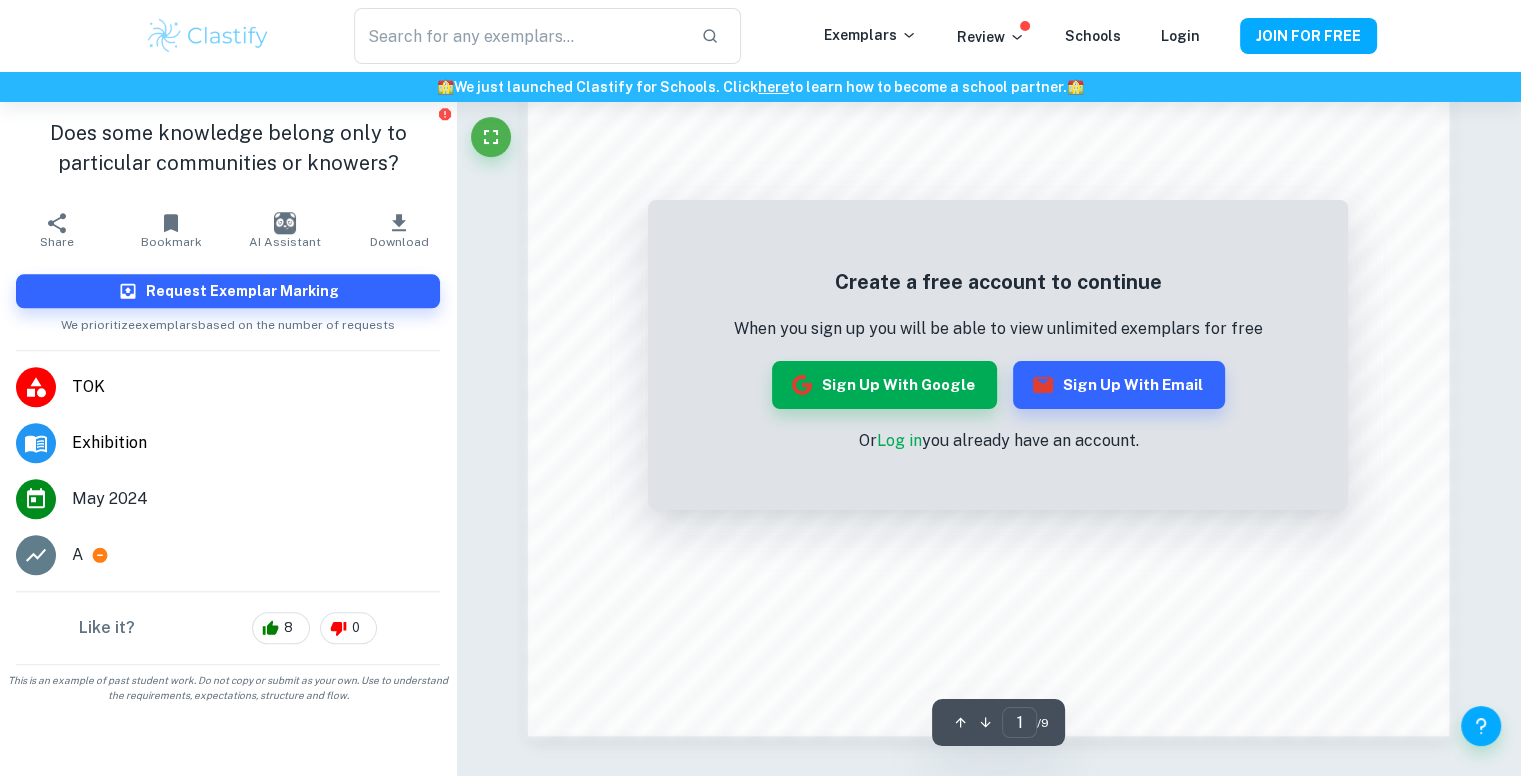 scroll, scrollTop: 2100, scrollLeft: 0, axis: vertical 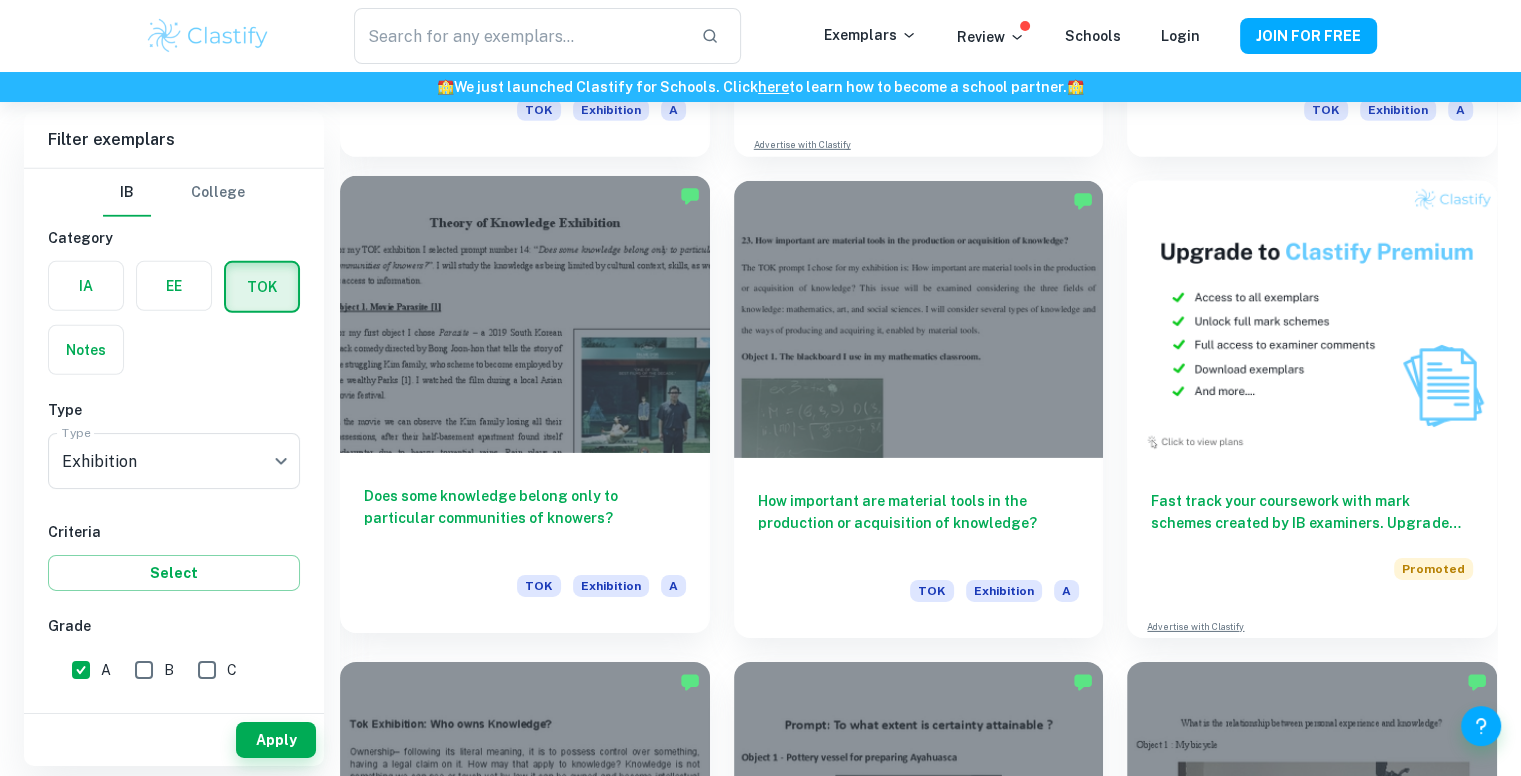 click at bounding box center (525, 314) 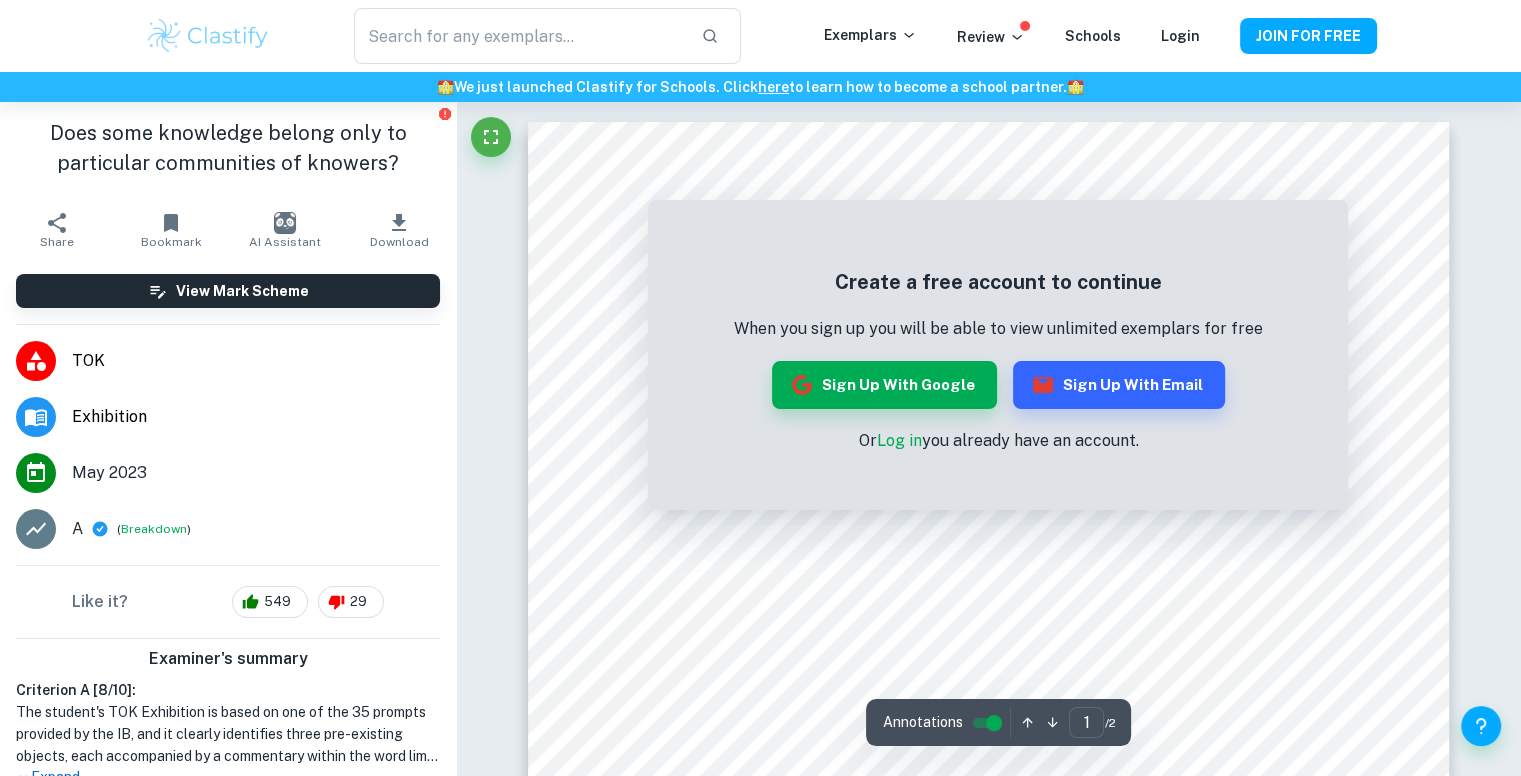 scroll, scrollTop: 0, scrollLeft: 0, axis: both 